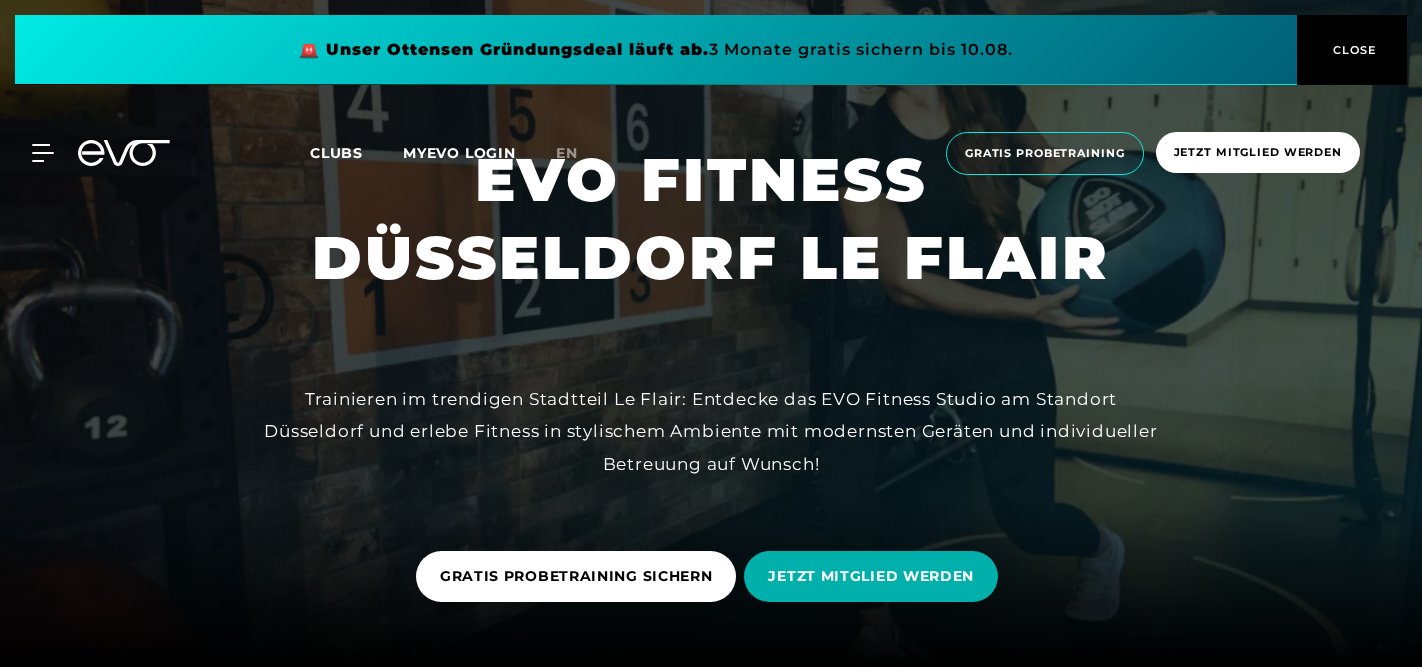 scroll, scrollTop: 0, scrollLeft: 0, axis: both 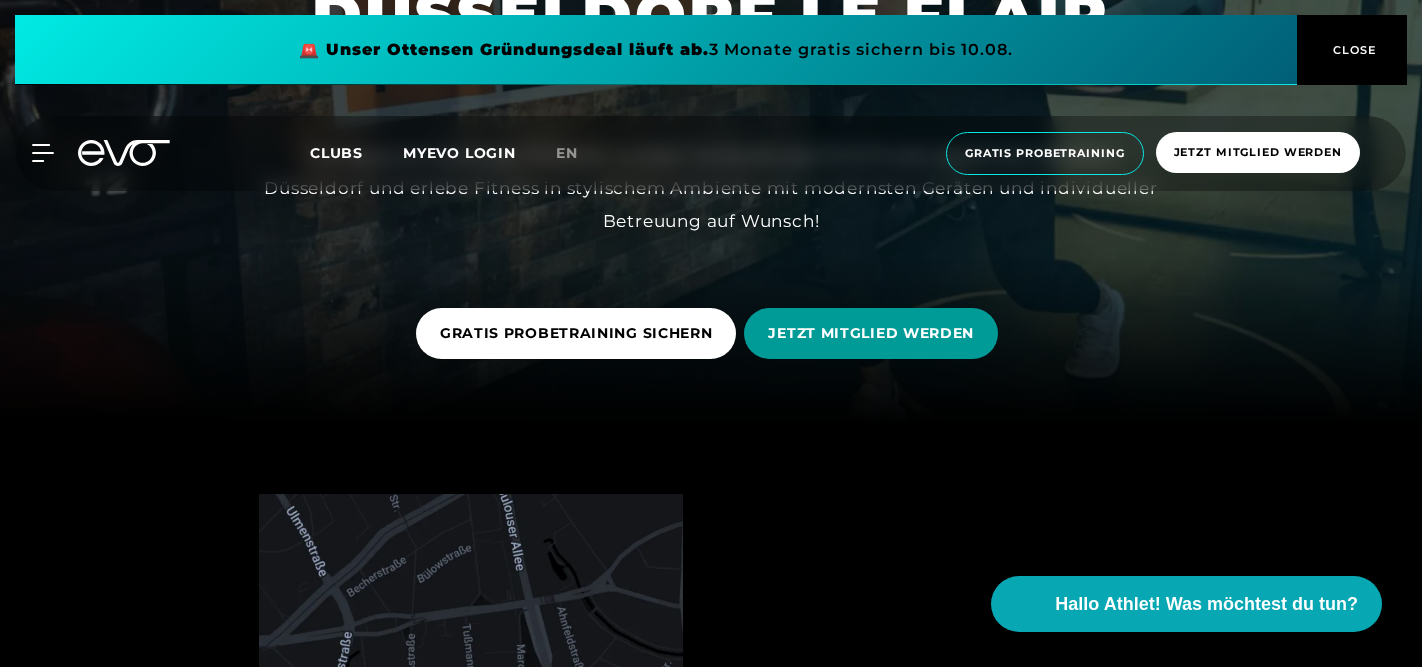 click on "JETZT MITGLIED WERDEN" at bounding box center [871, 333] 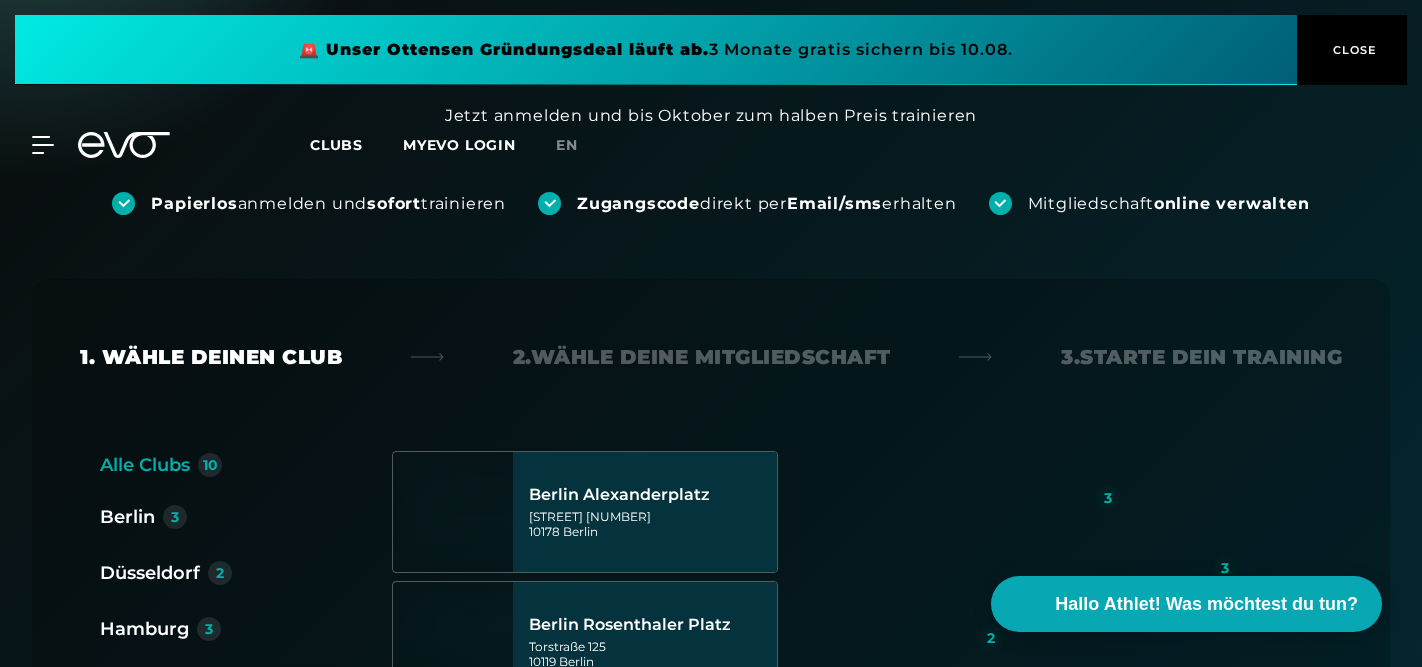 scroll, scrollTop: 0, scrollLeft: 0, axis: both 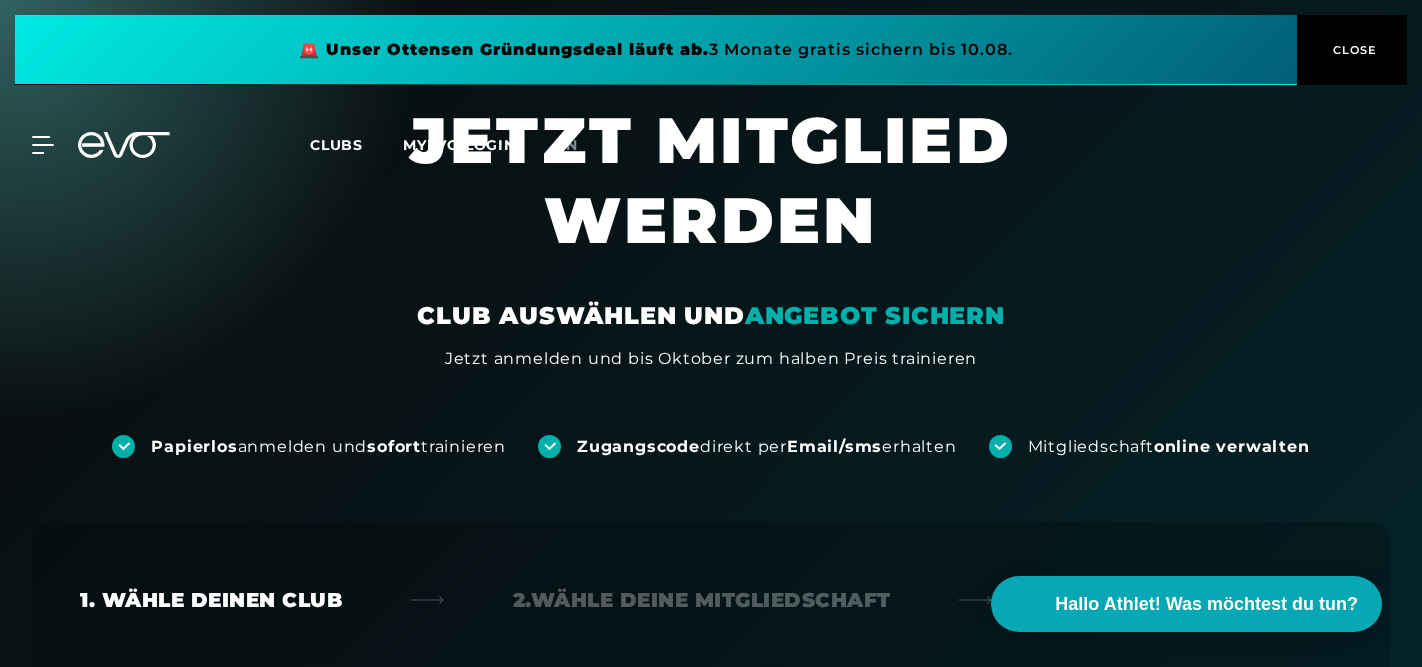 click on "ANGEBOT SICHERN" at bounding box center (875, 315) 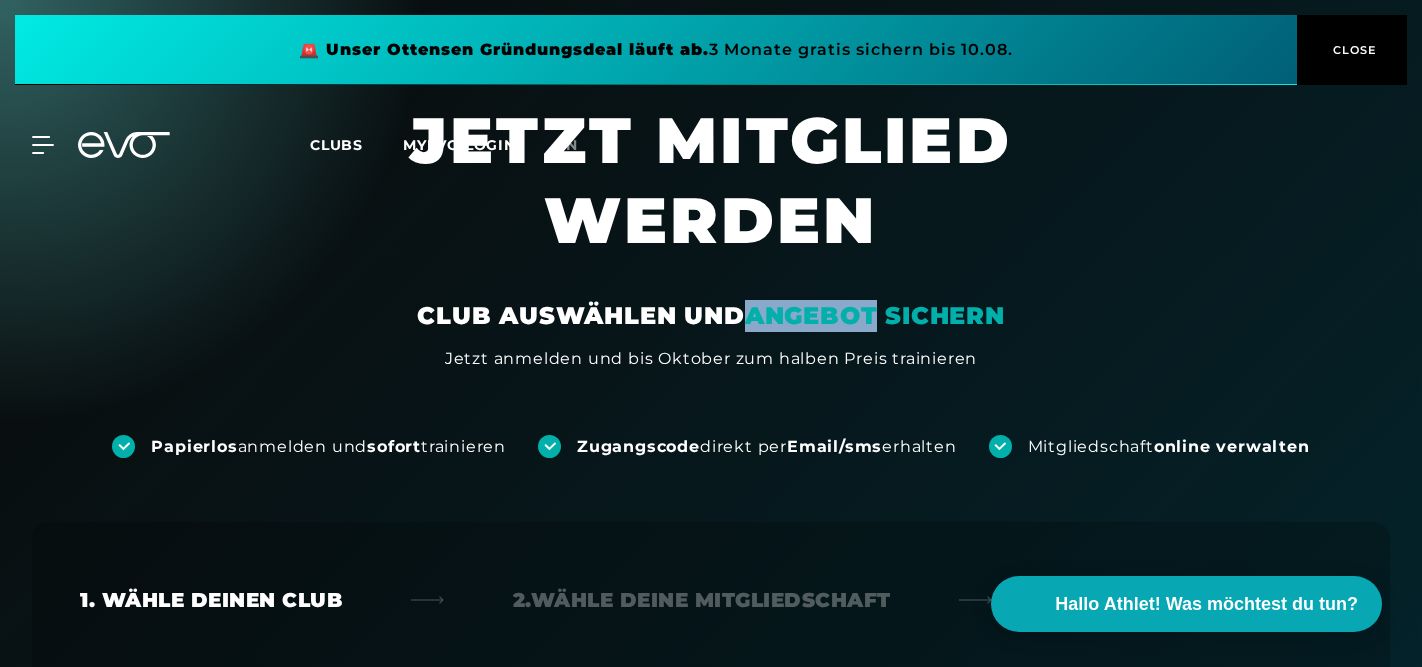 click on "ANGEBOT SICHERN" at bounding box center (875, 315) 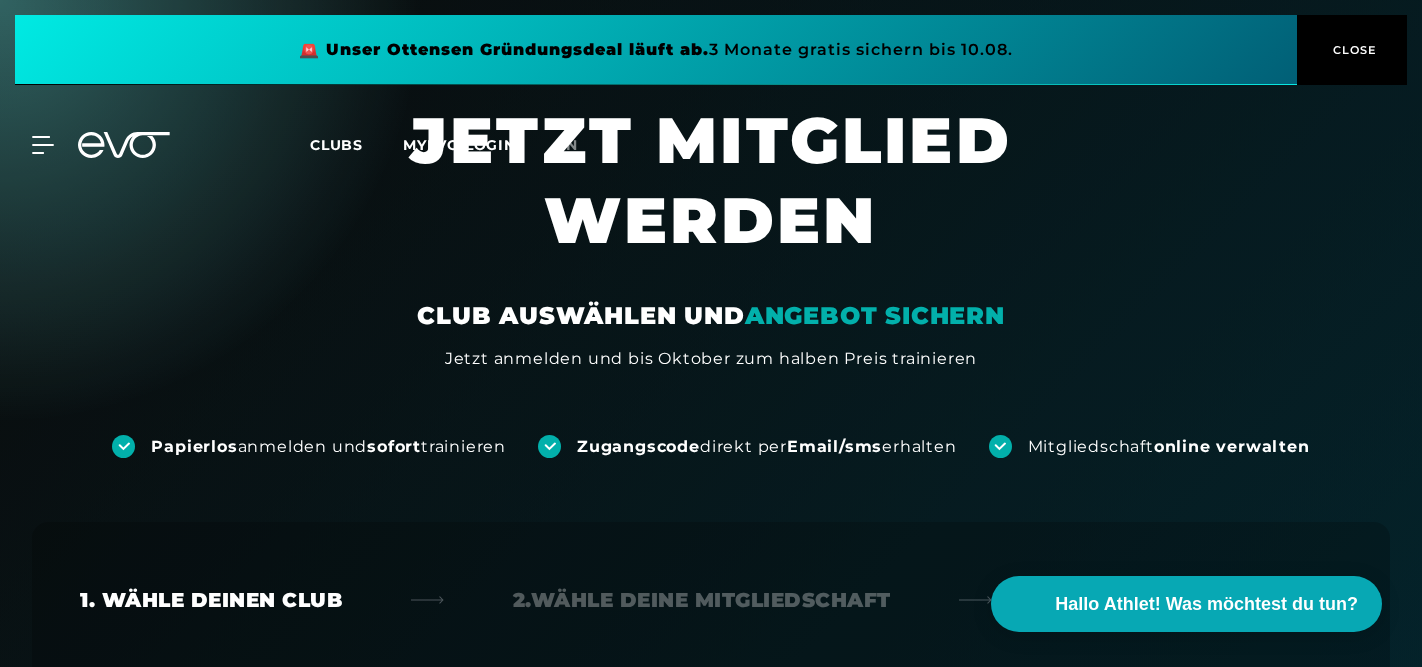 click on "JETZT MITGLIED WERDEN" at bounding box center (711, 200) 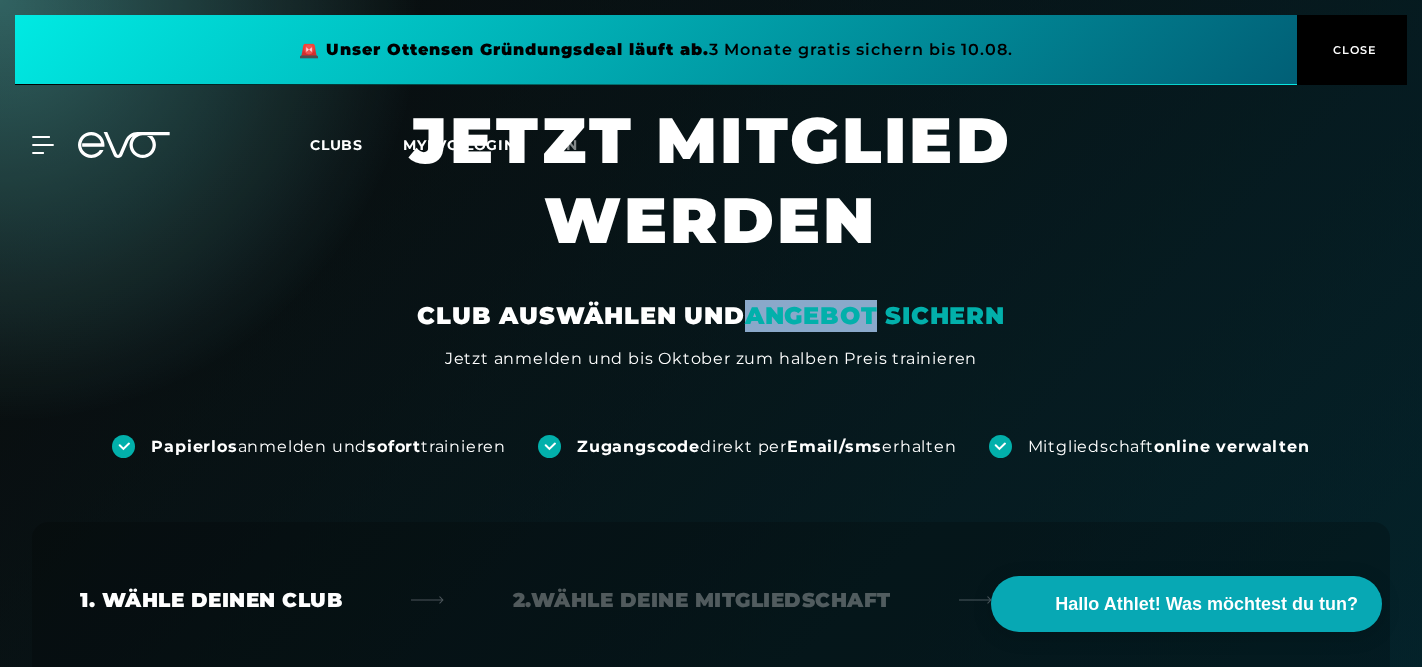 click on "ANGEBOT SICHERN" at bounding box center (875, 315) 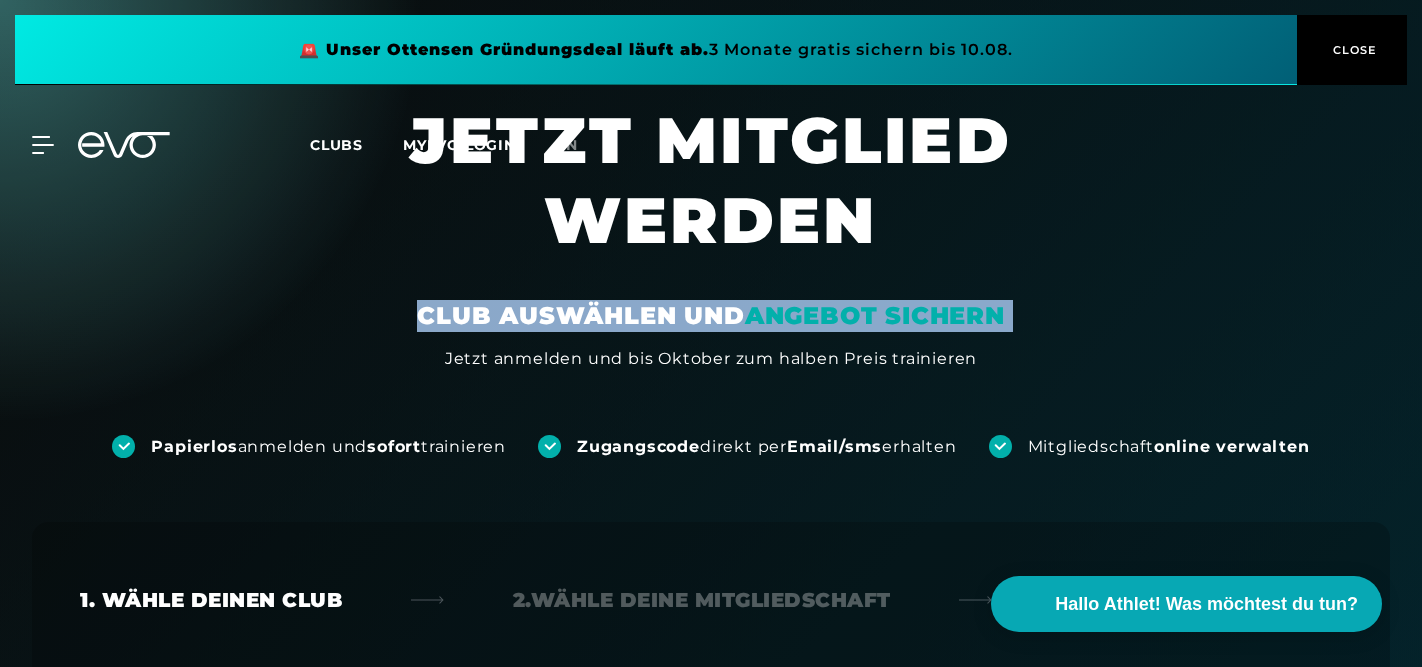 click on "ANGEBOT SICHERN" at bounding box center [875, 315] 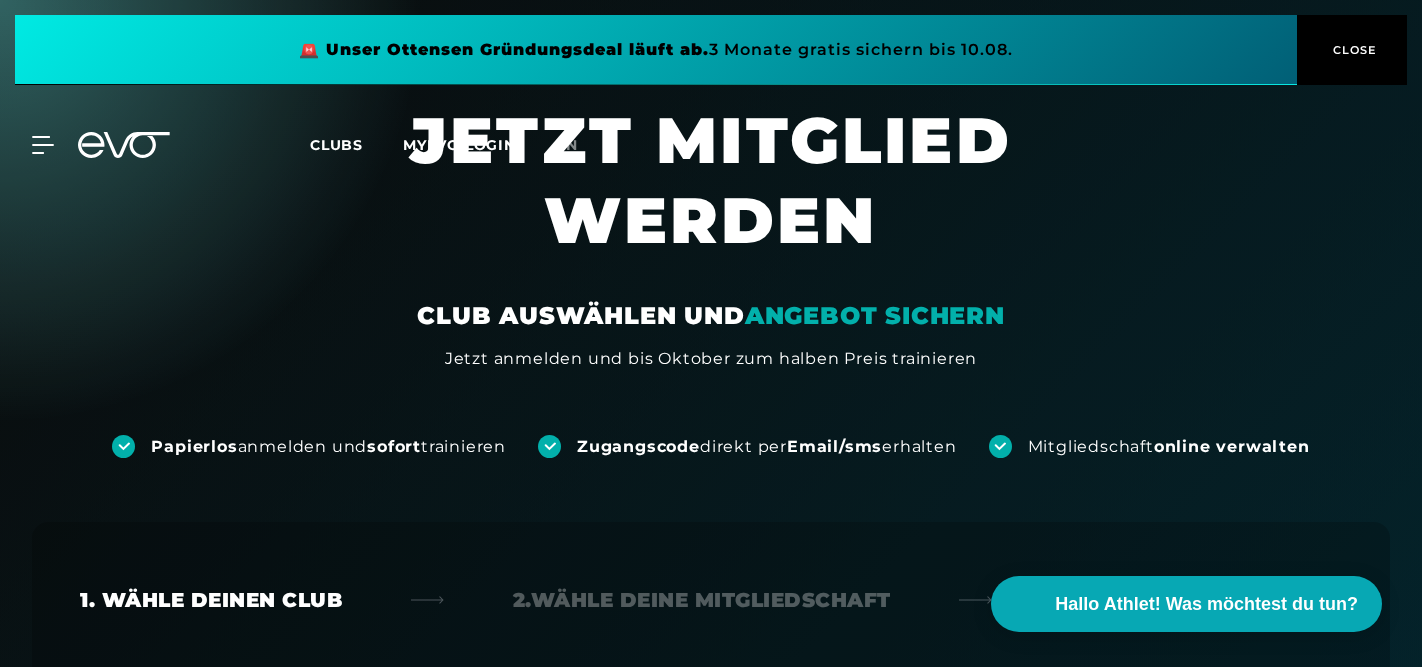 click on "JETZT MITGLIED WERDEN" at bounding box center [711, 200] 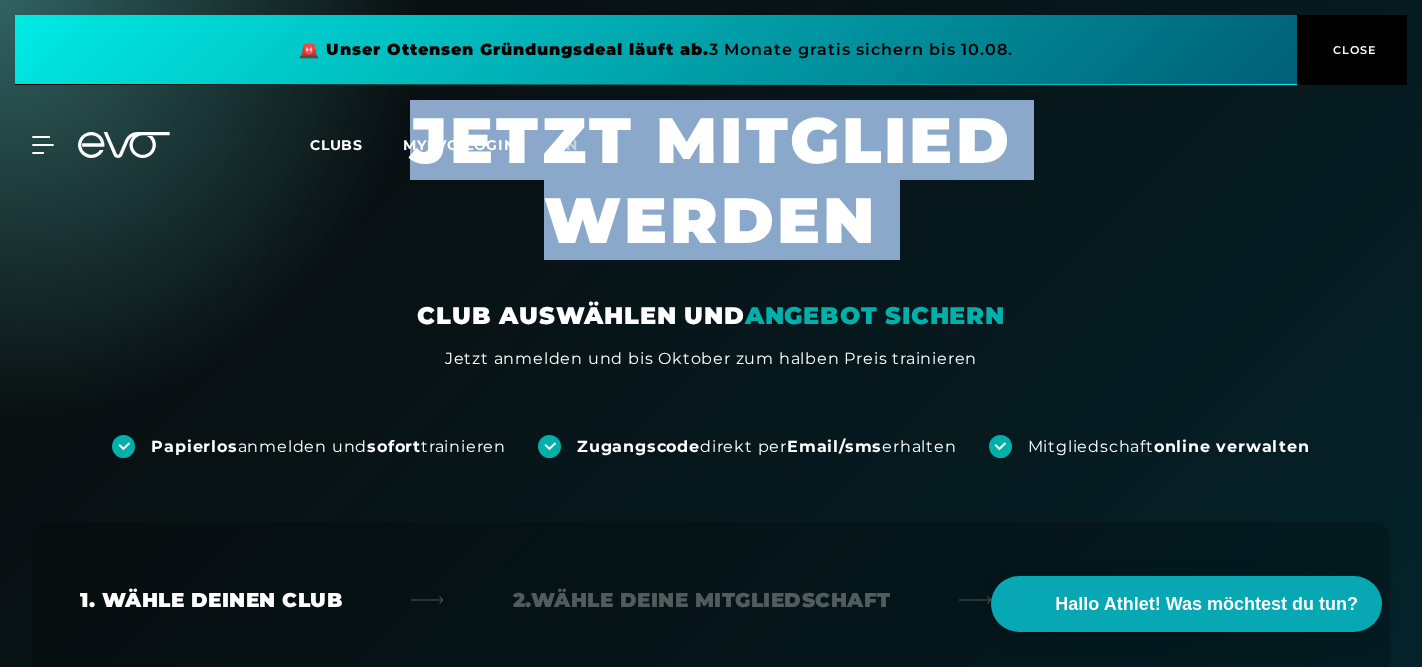 click on "JETZT MITGLIED WERDEN" at bounding box center (711, 200) 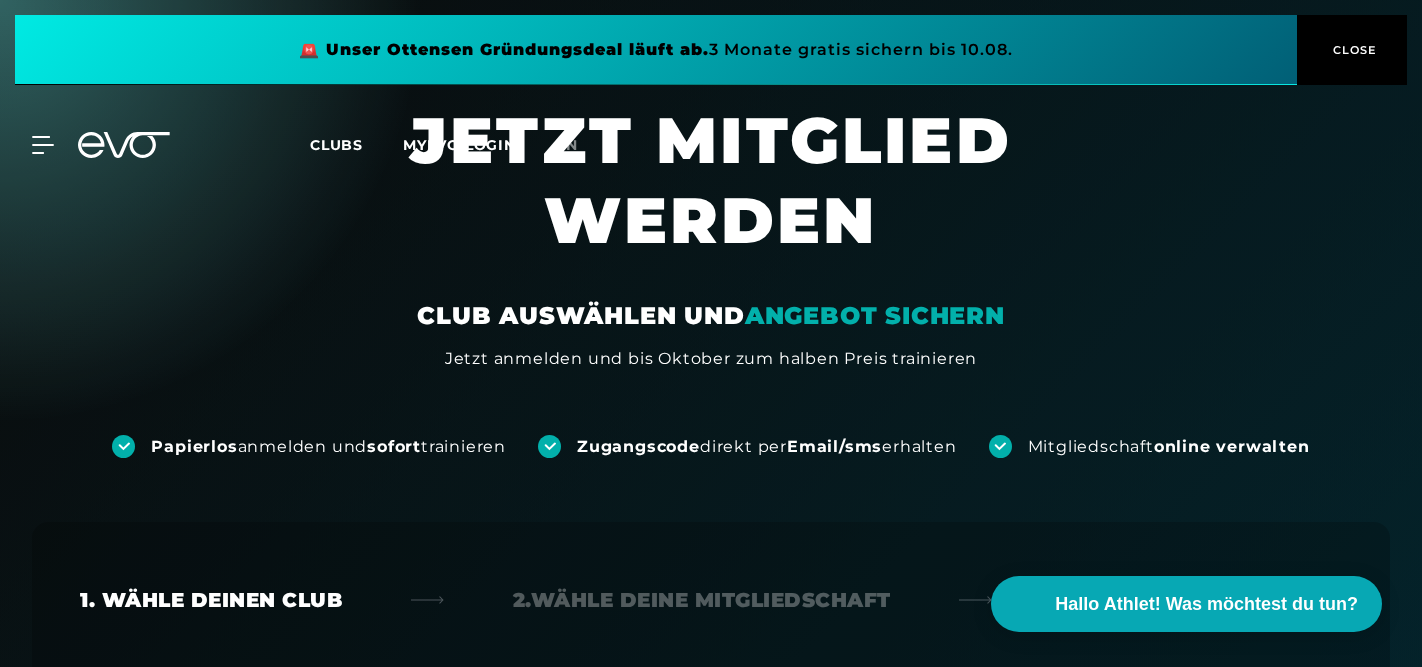 click on "ANGEBOT SICHERN" at bounding box center (875, 315) 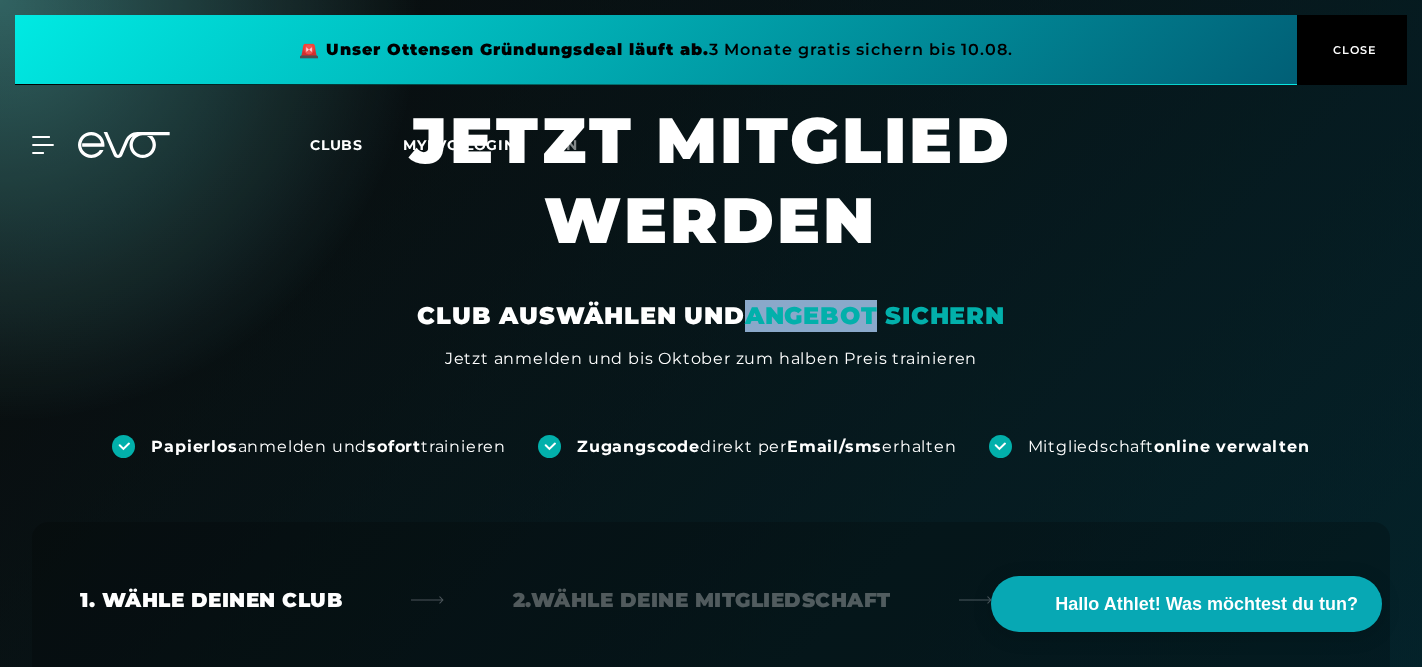 click on "ANGEBOT SICHERN" at bounding box center (875, 315) 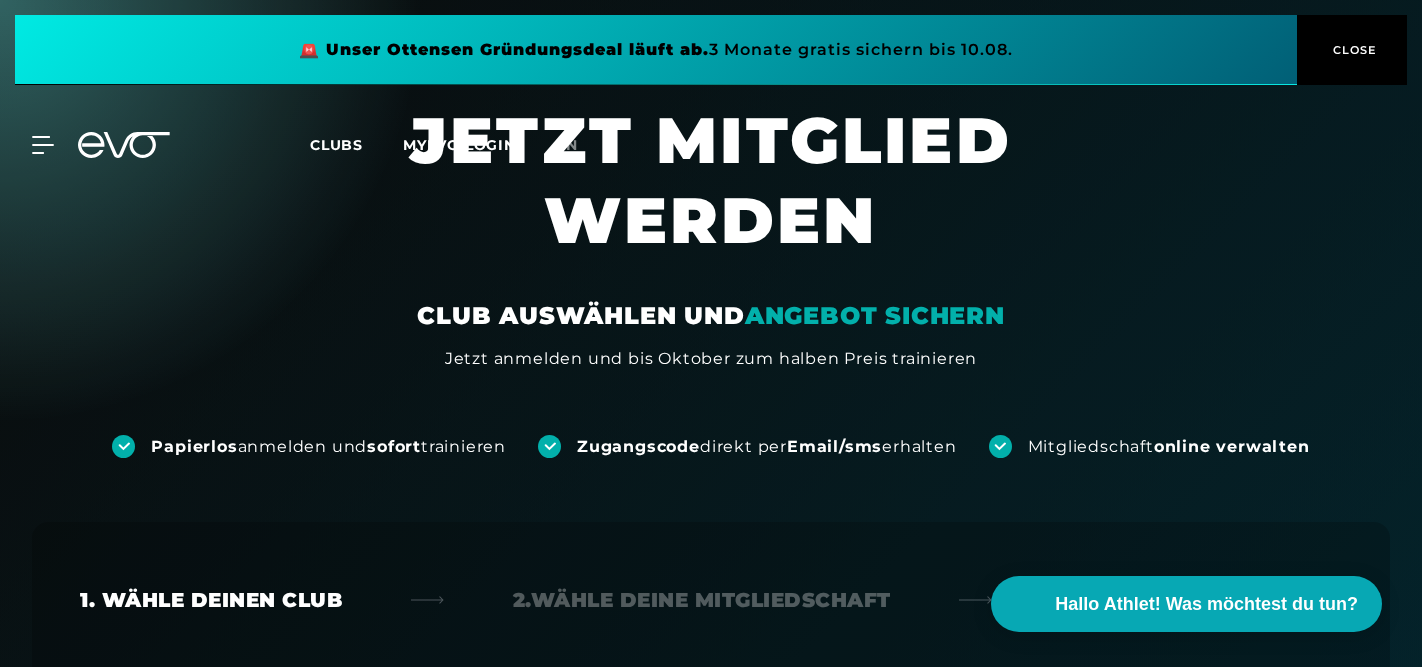 click on "JETZT MITGLIED WERDEN" at bounding box center [711, 200] 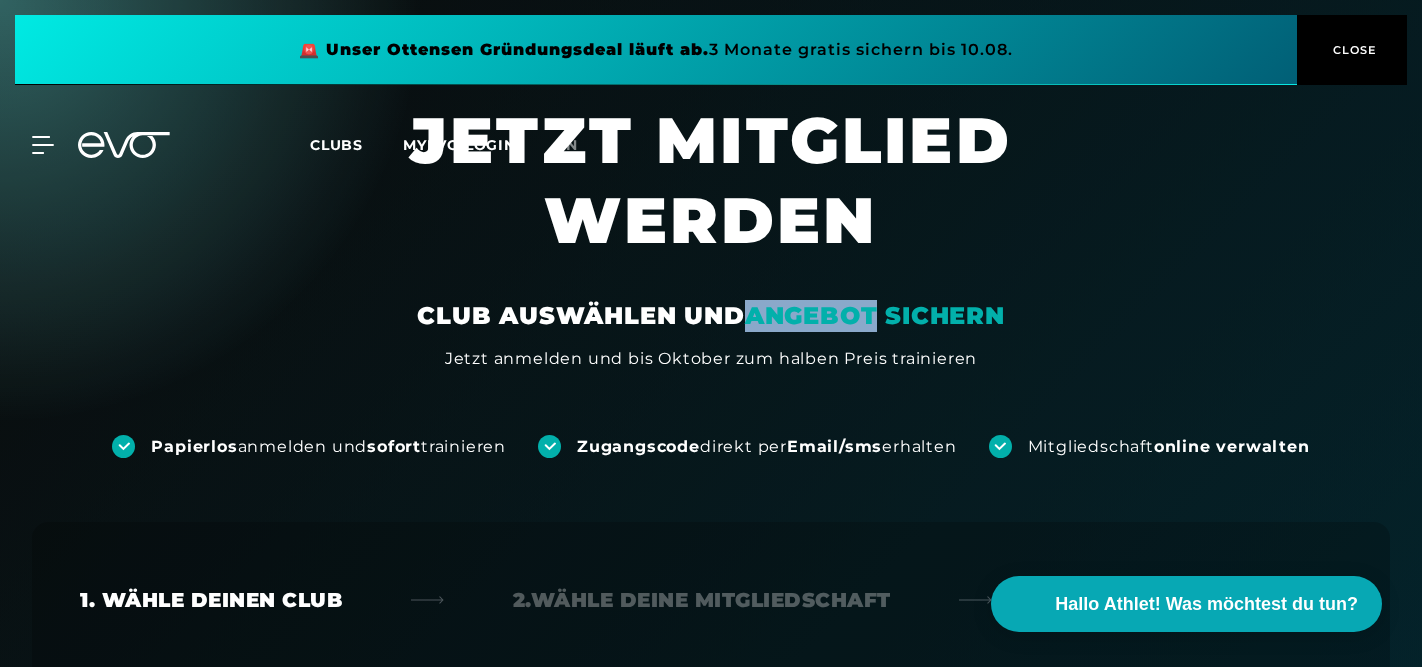 click on "ANGEBOT SICHERN" at bounding box center (875, 315) 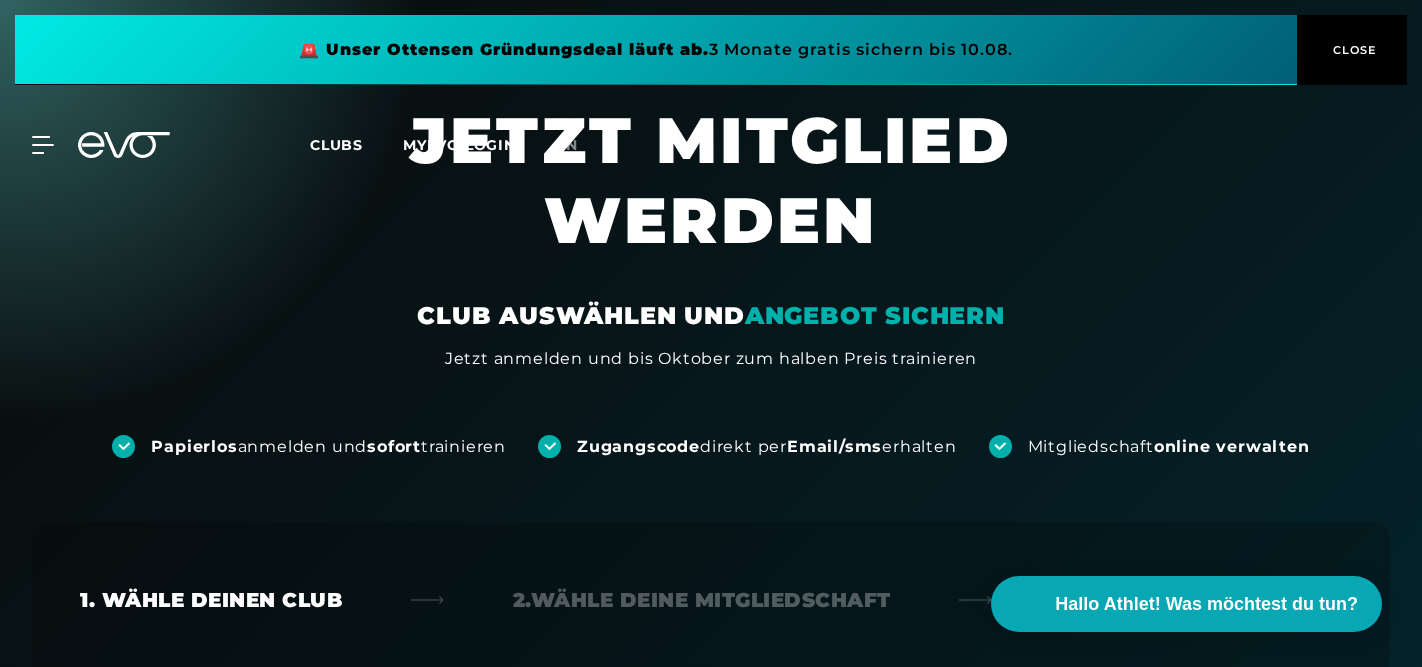 click on "JETZT MITGLIED WERDEN" at bounding box center [711, 200] 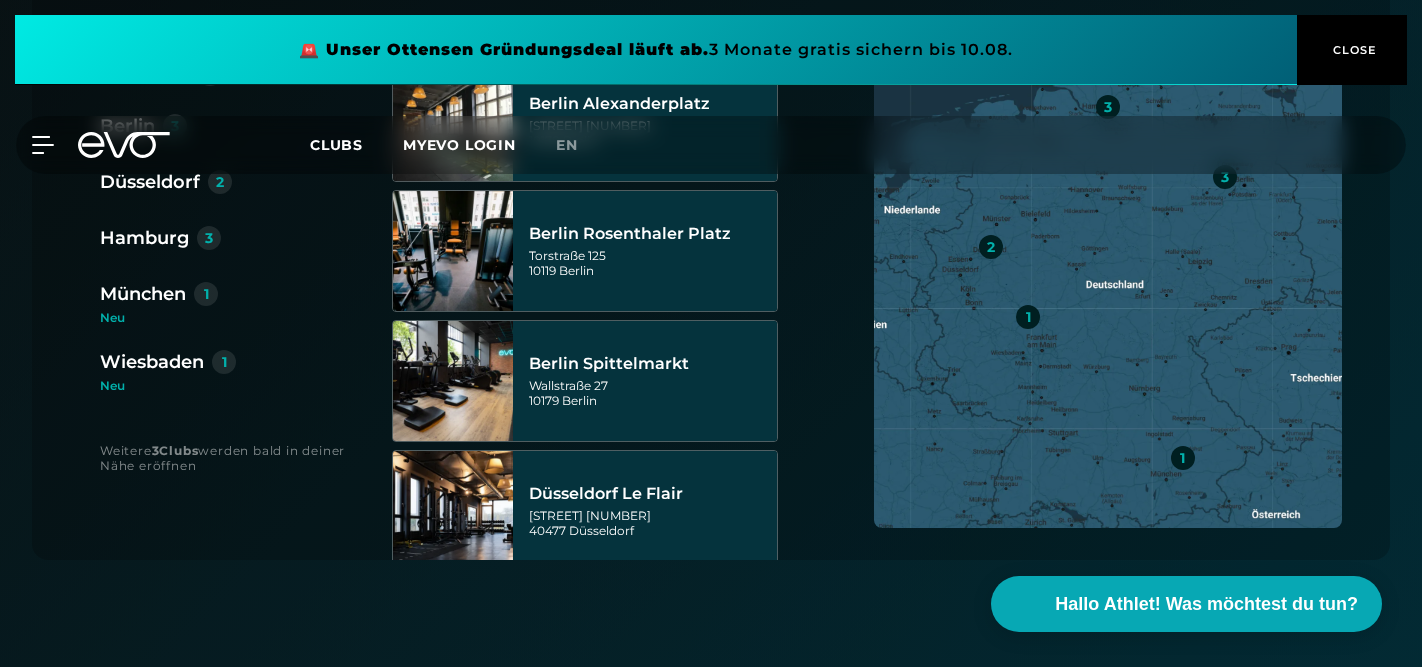 scroll, scrollTop: 640, scrollLeft: 0, axis: vertical 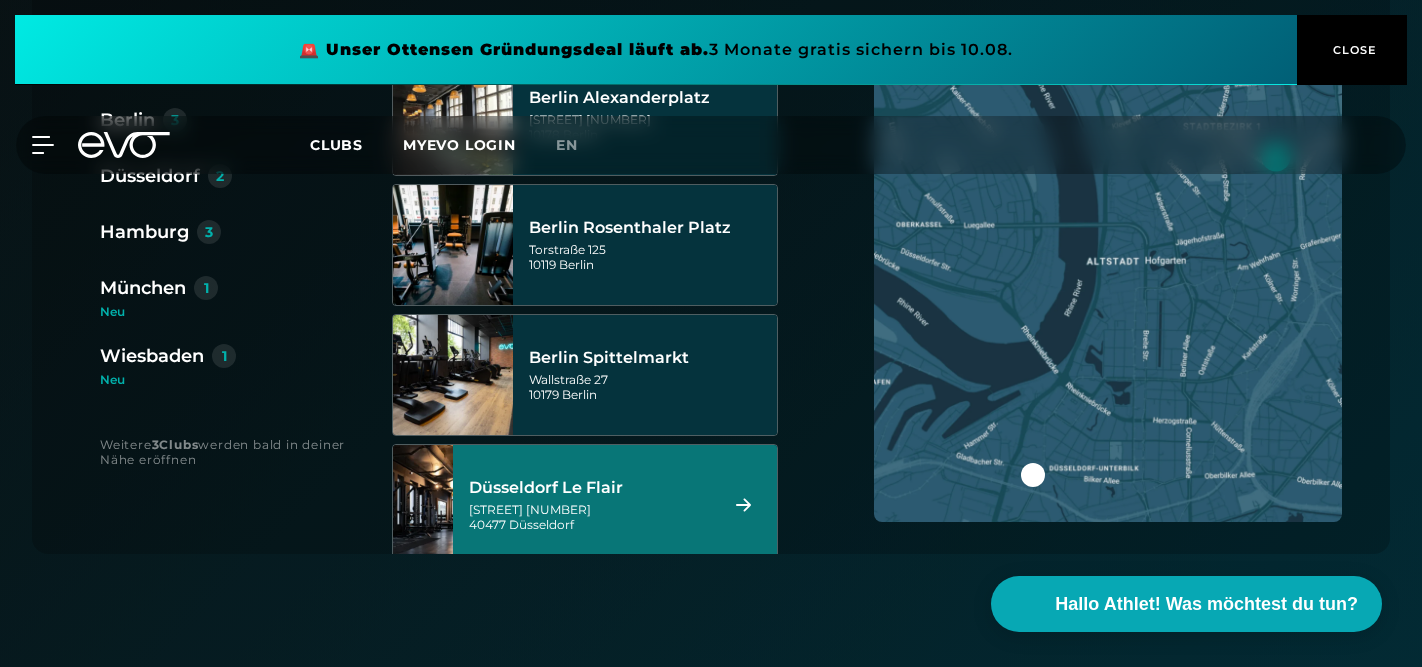 click on "[STREET] [NUMBER] [POSTAL_CODE]   [CITY]" at bounding box center [590, 517] 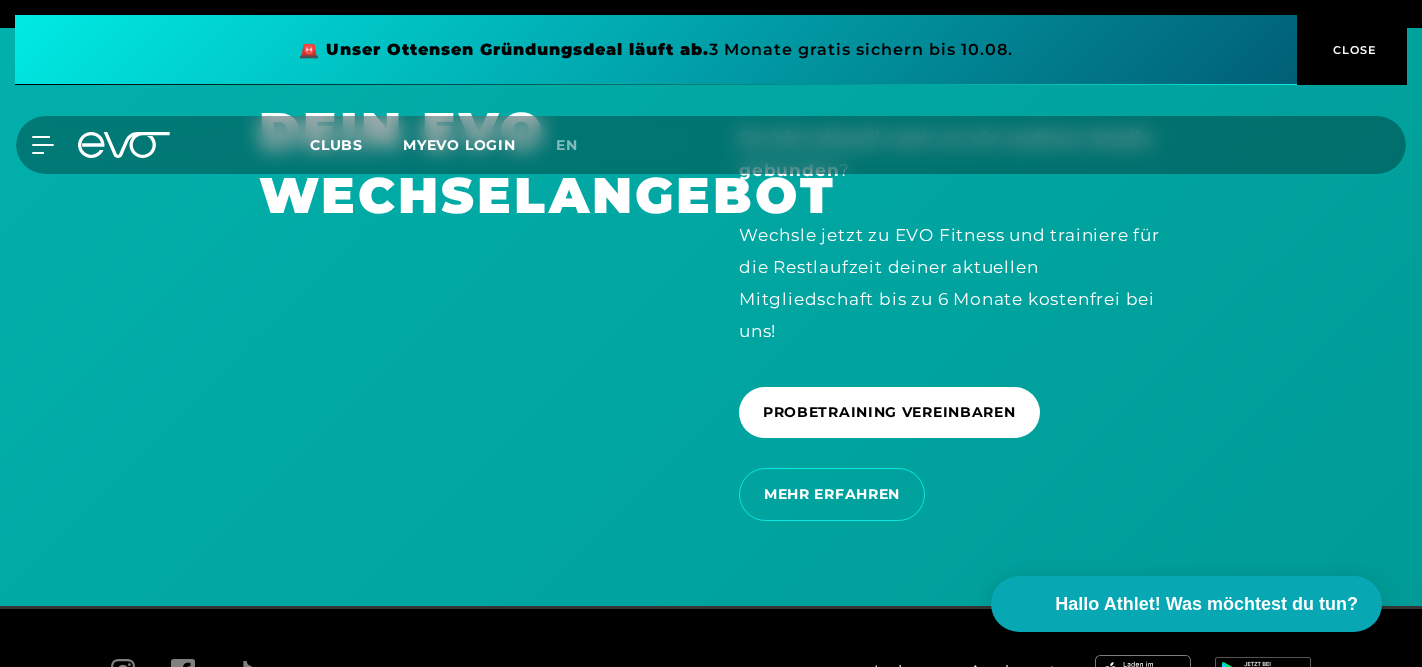 scroll, scrollTop: 4178, scrollLeft: 0, axis: vertical 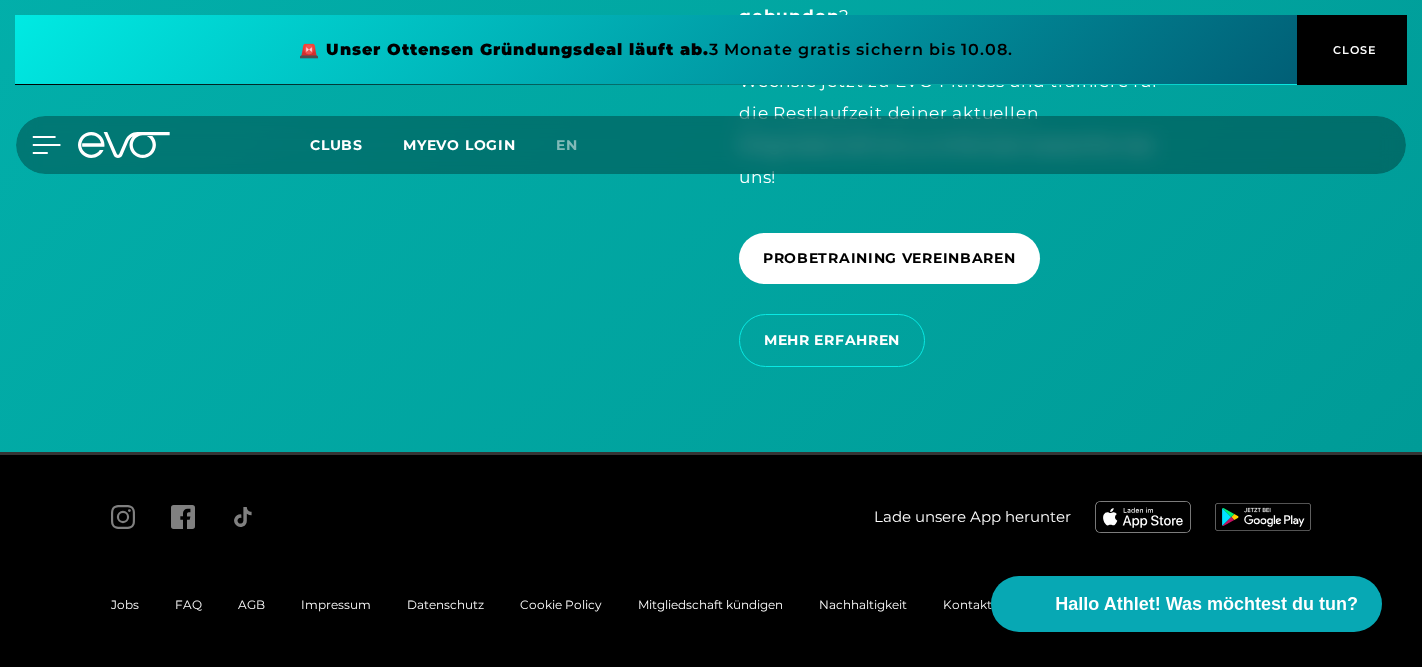 click 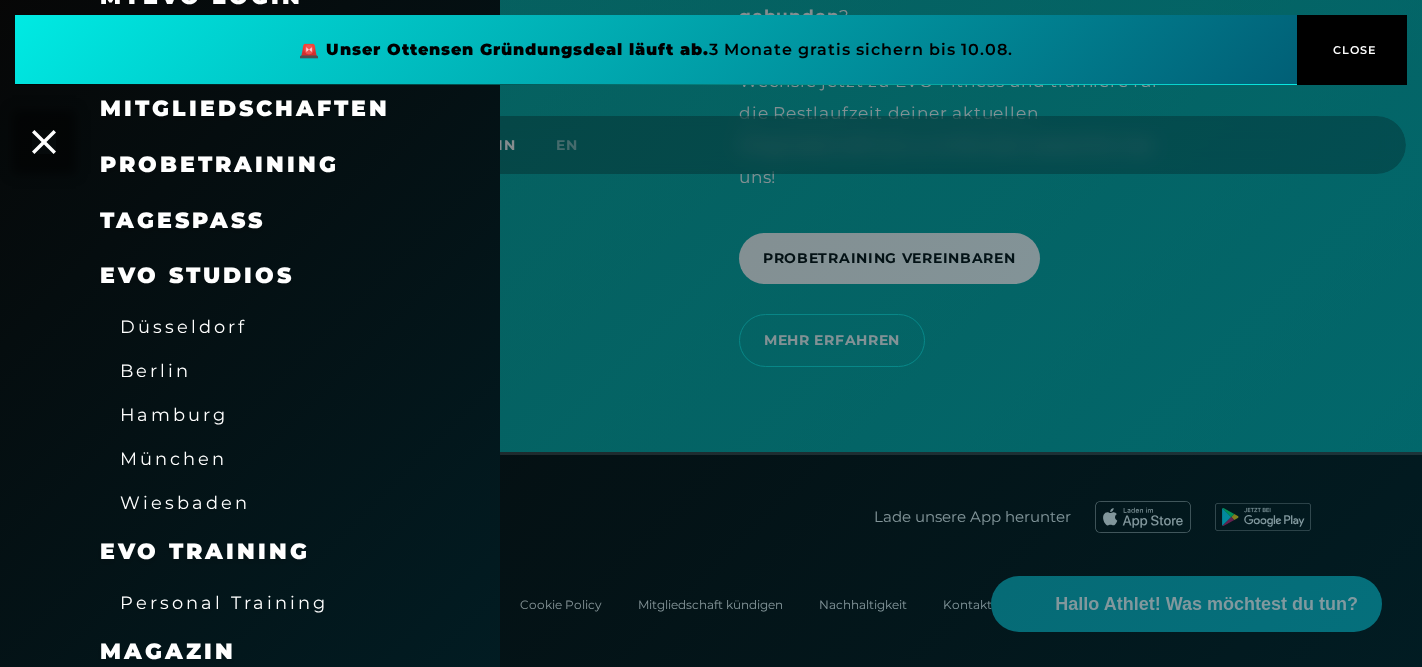scroll, scrollTop: 127, scrollLeft: 0, axis: vertical 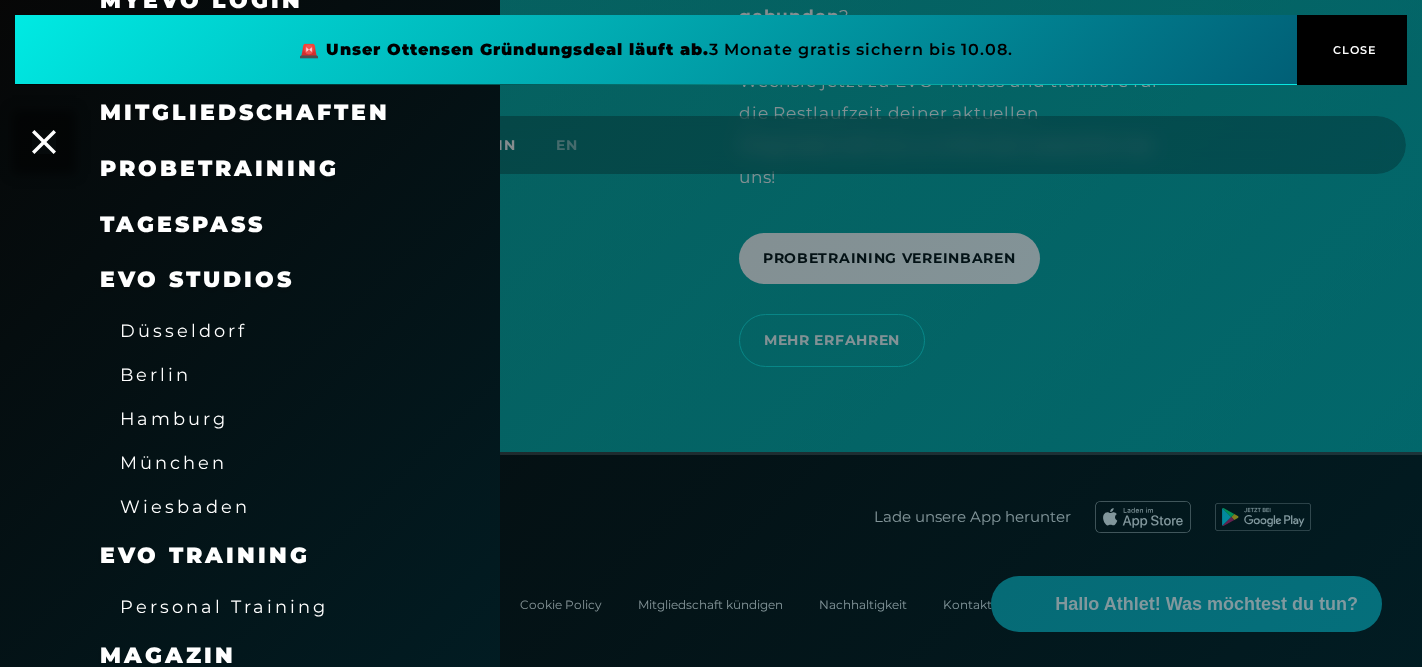 click on "Düsseldorf" at bounding box center [183, 330] 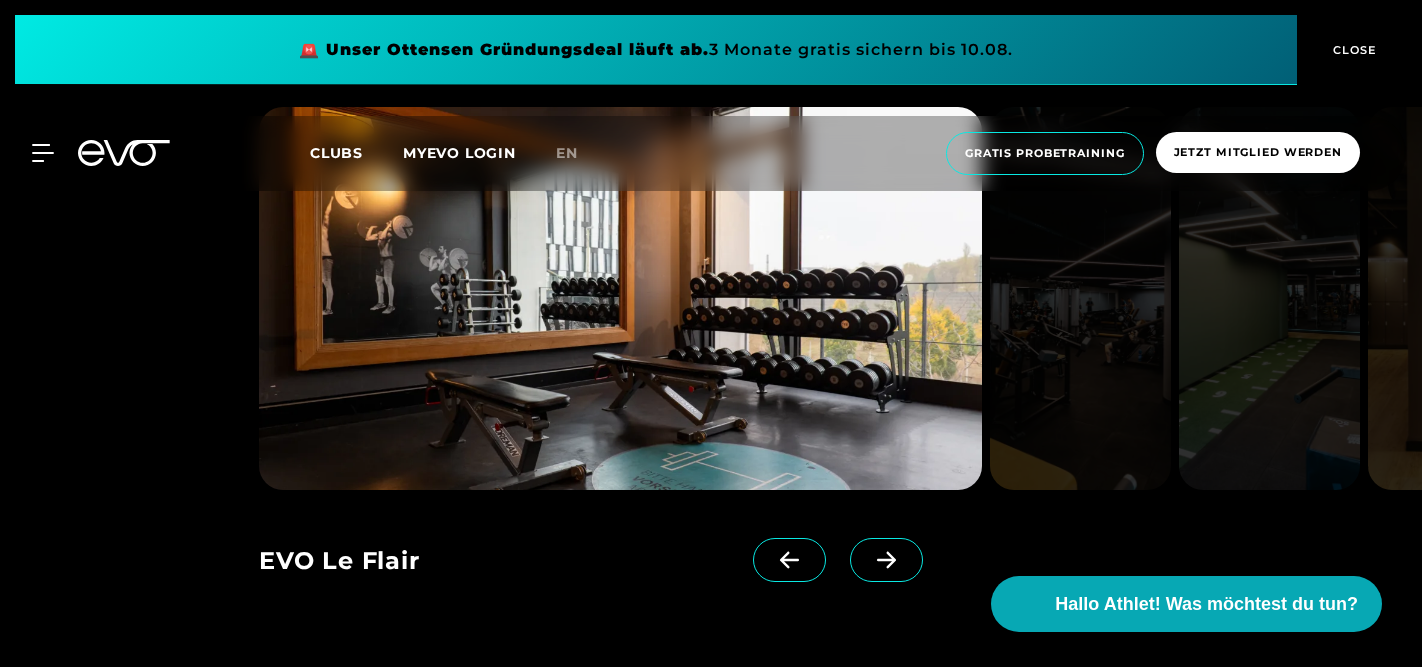 scroll, scrollTop: 3609, scrollLeft: 0, axis: vertical 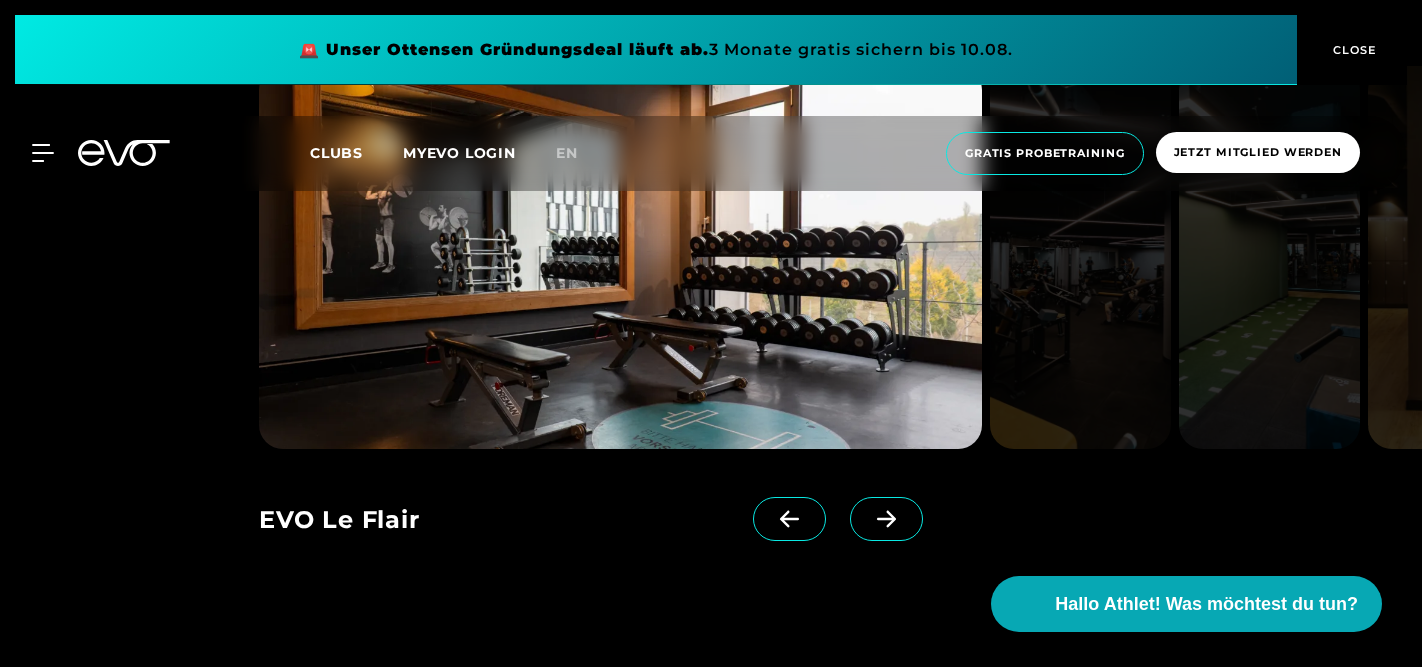 click at bounding box center (886, 519) 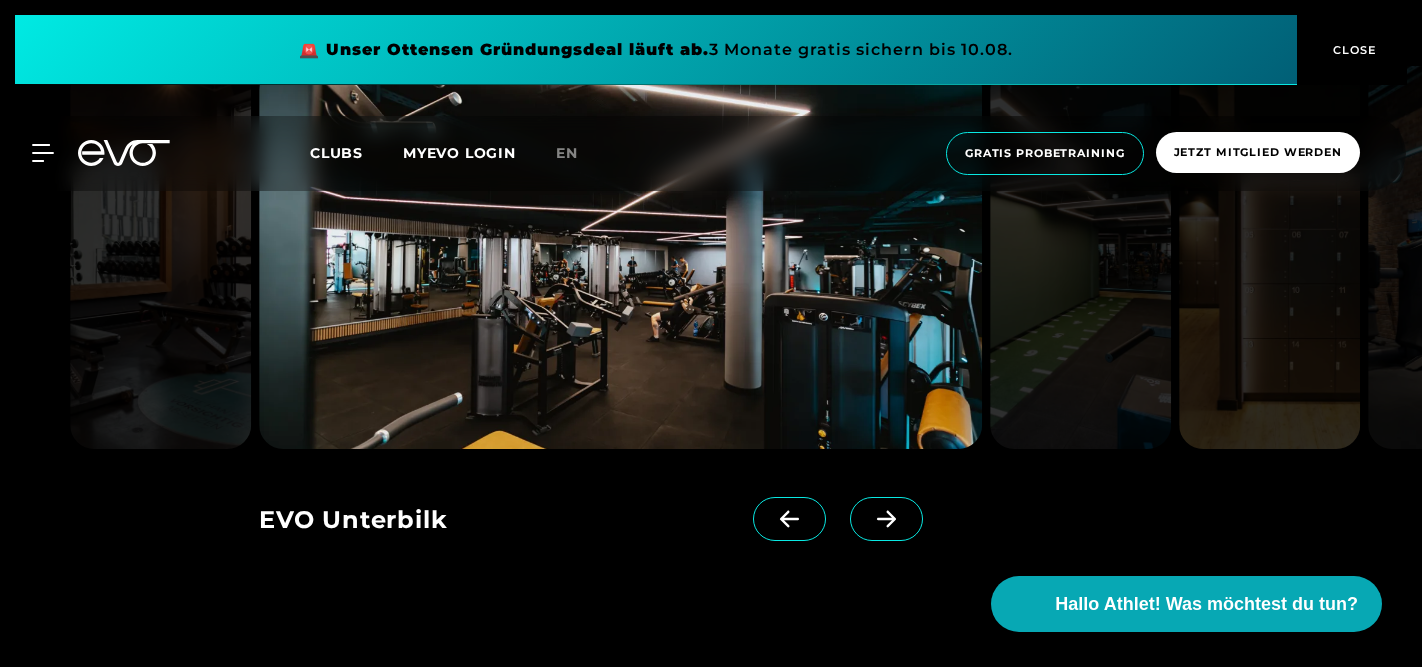 click at bounding box center [886, 519] 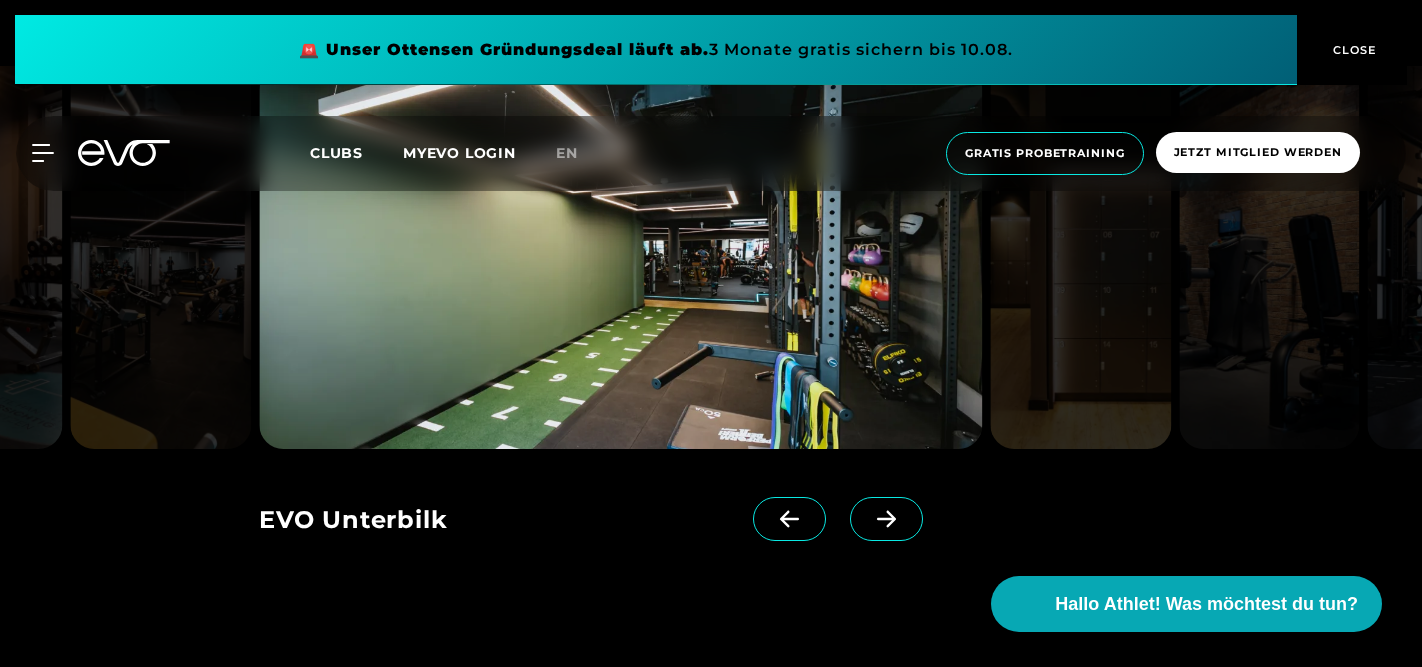 click at bounding box center [886, 519] 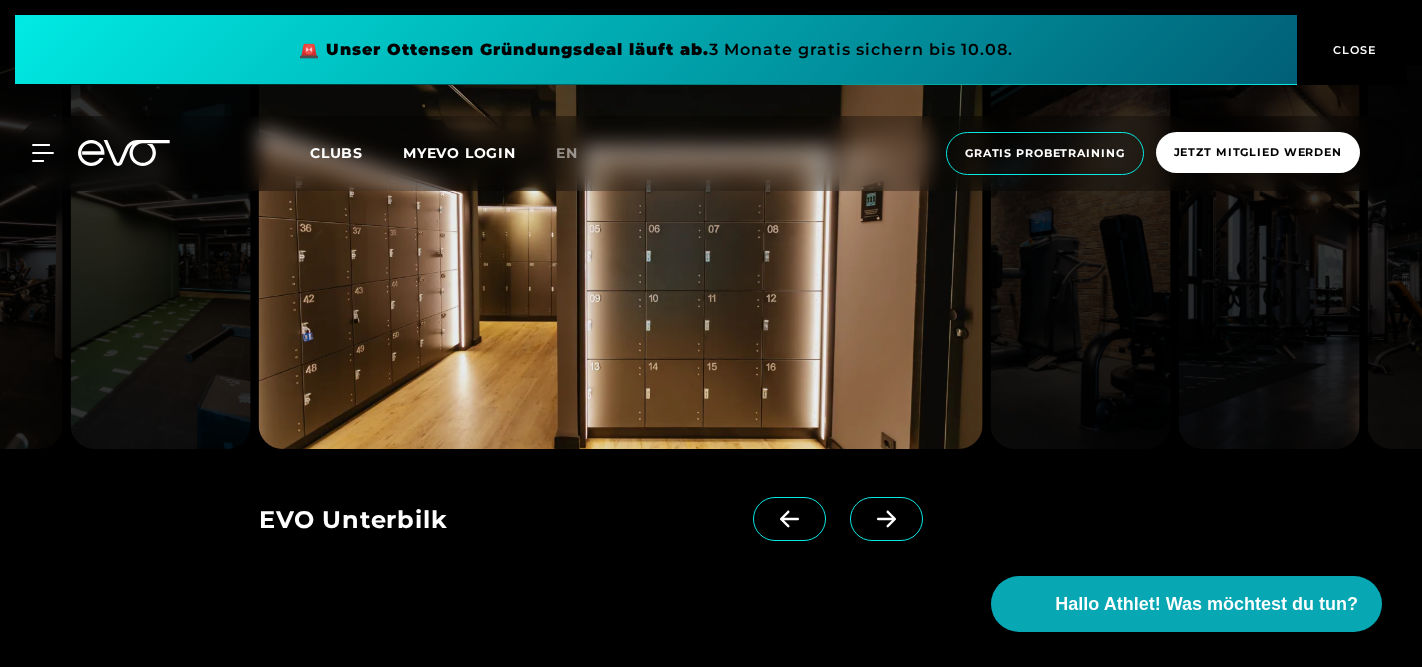 click at bounding box center (886, 519) 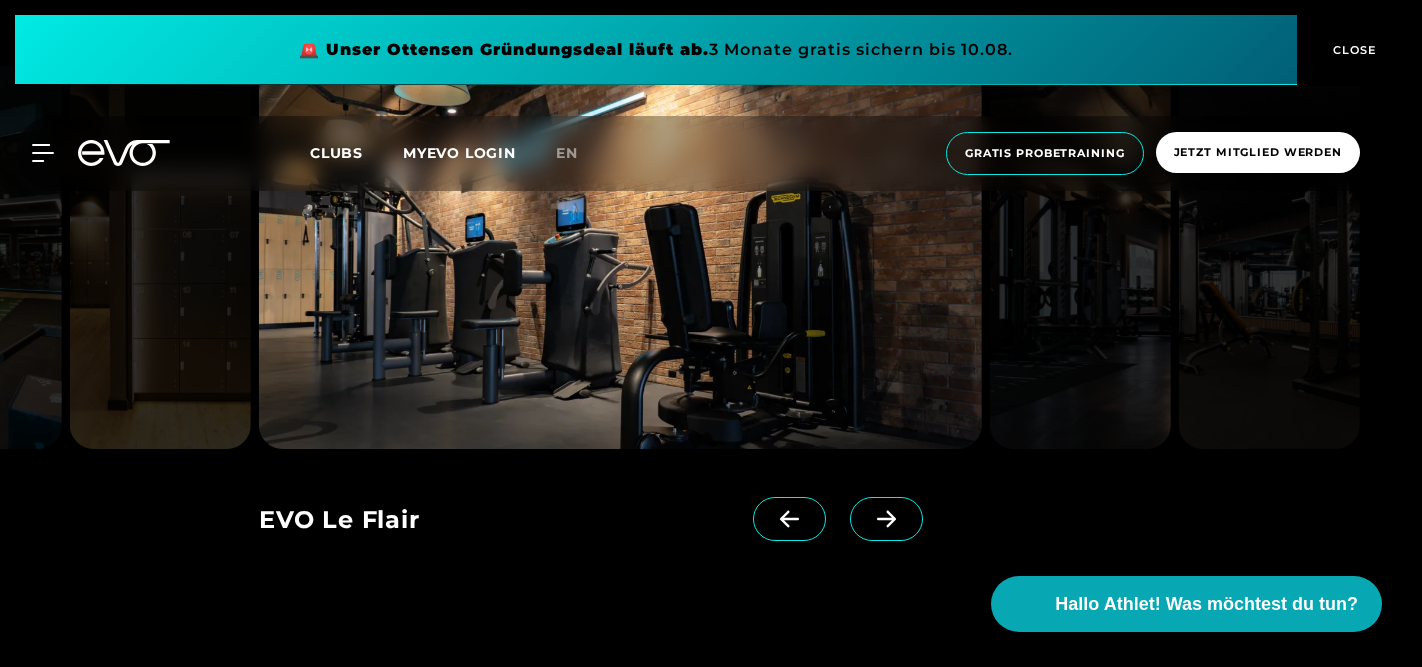 click 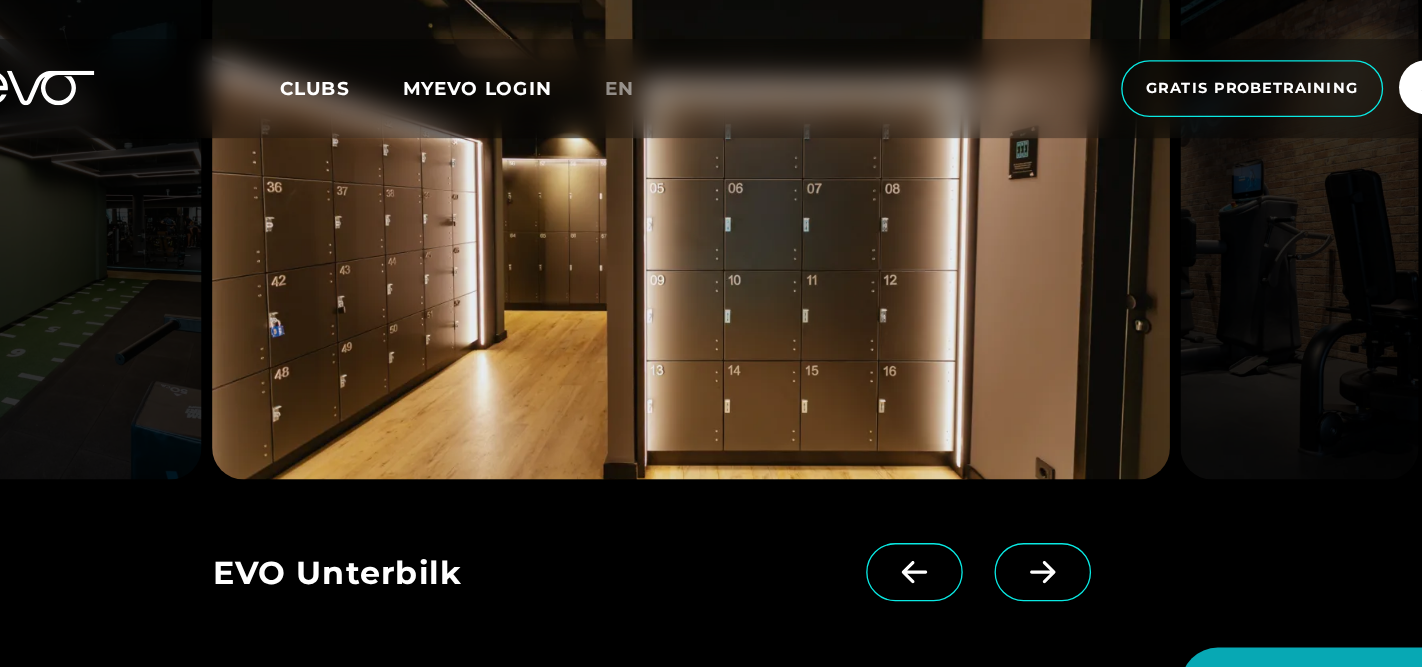 click 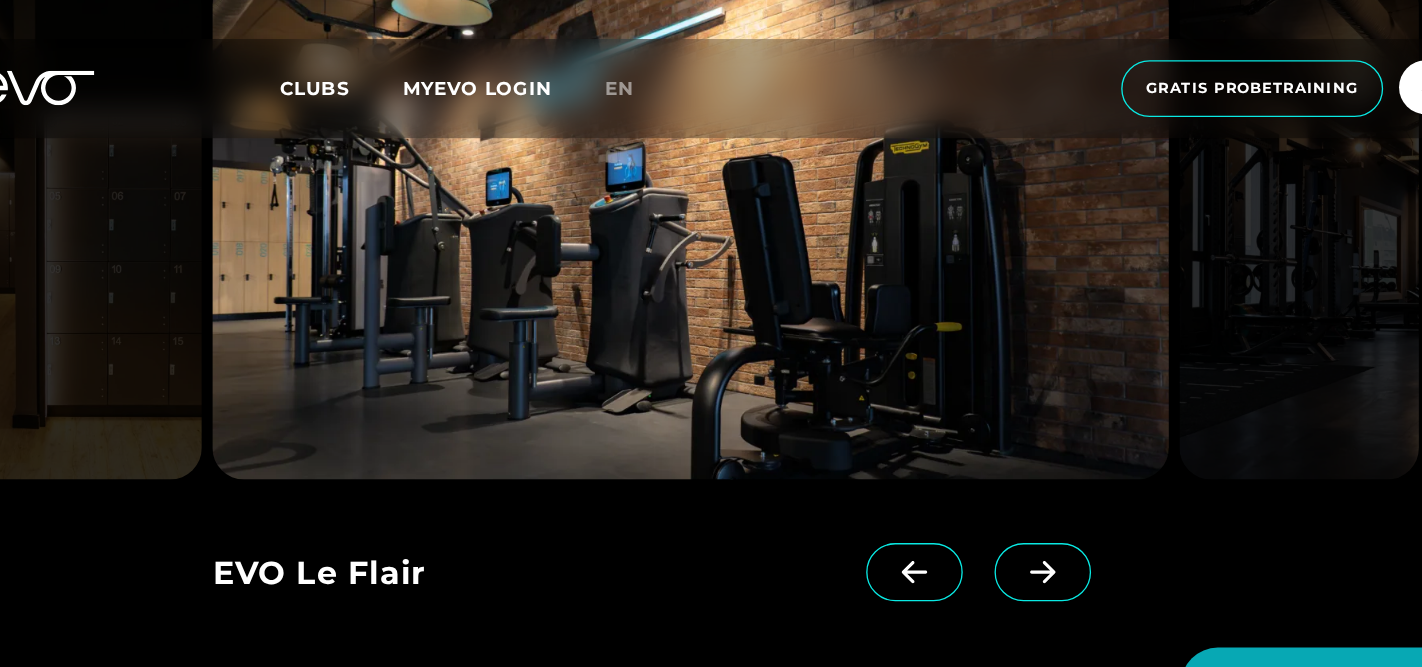 click 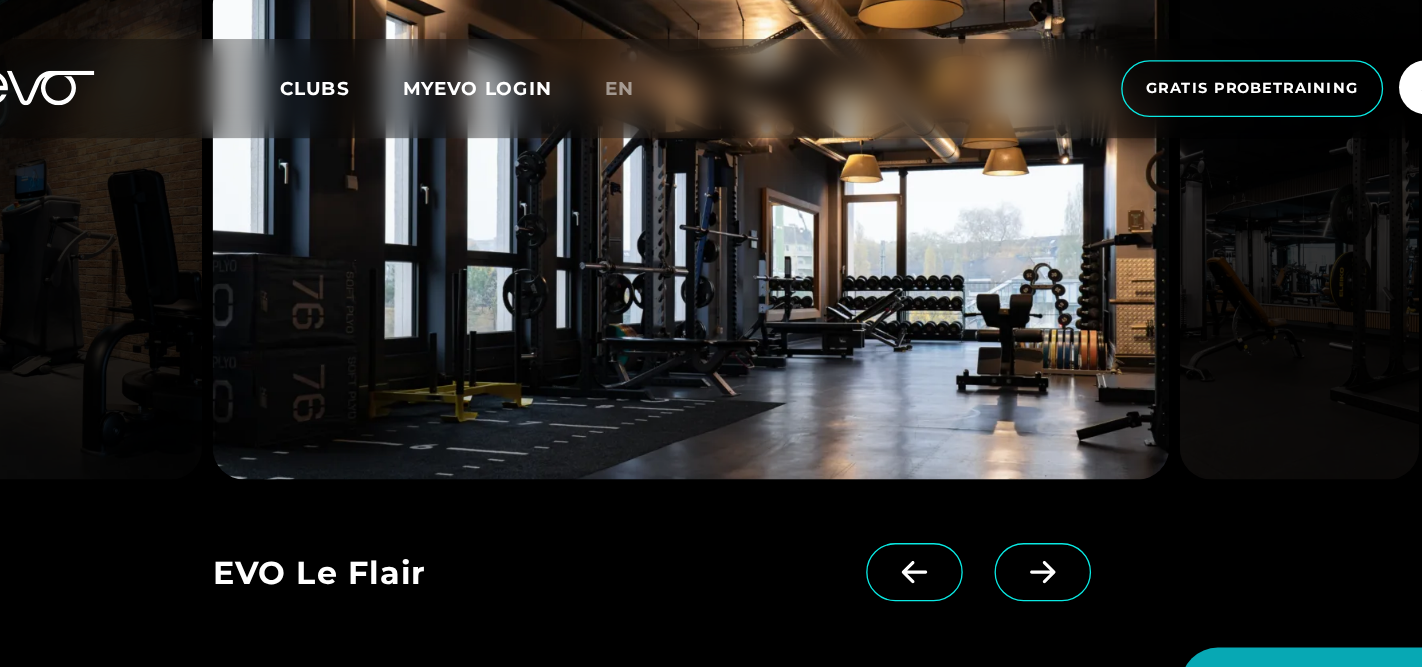 click 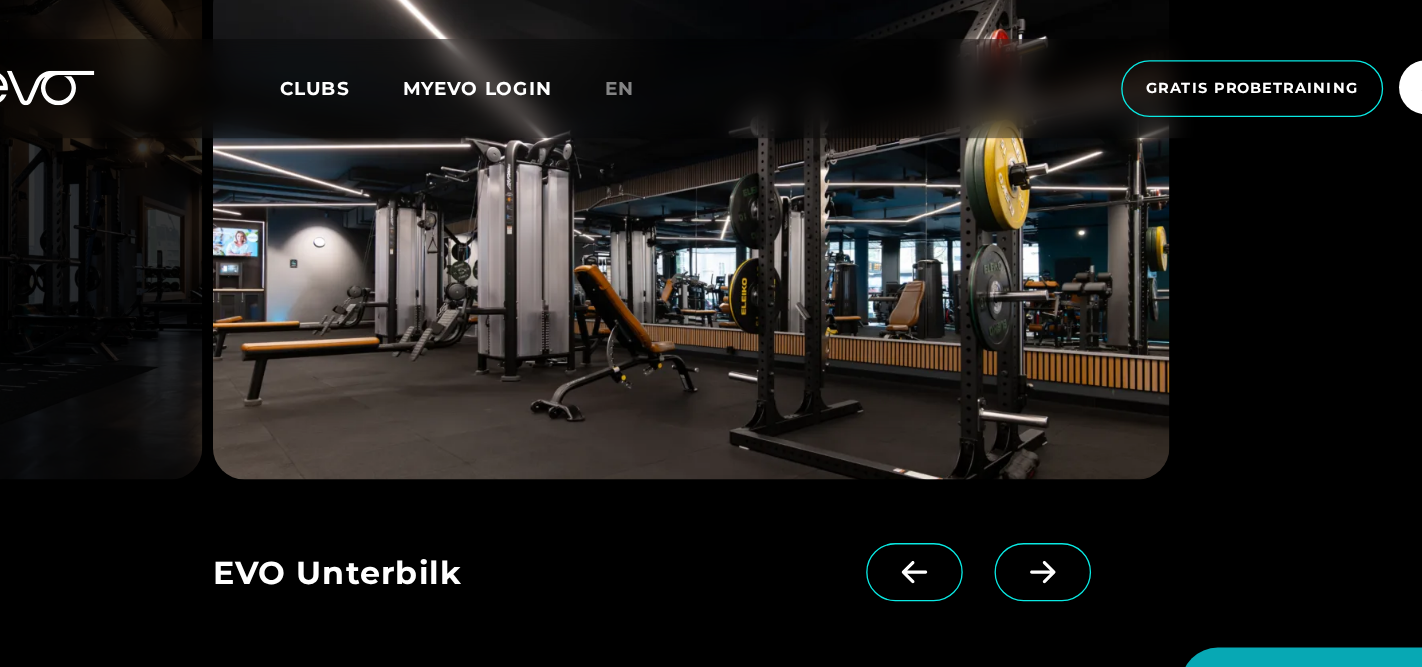 click 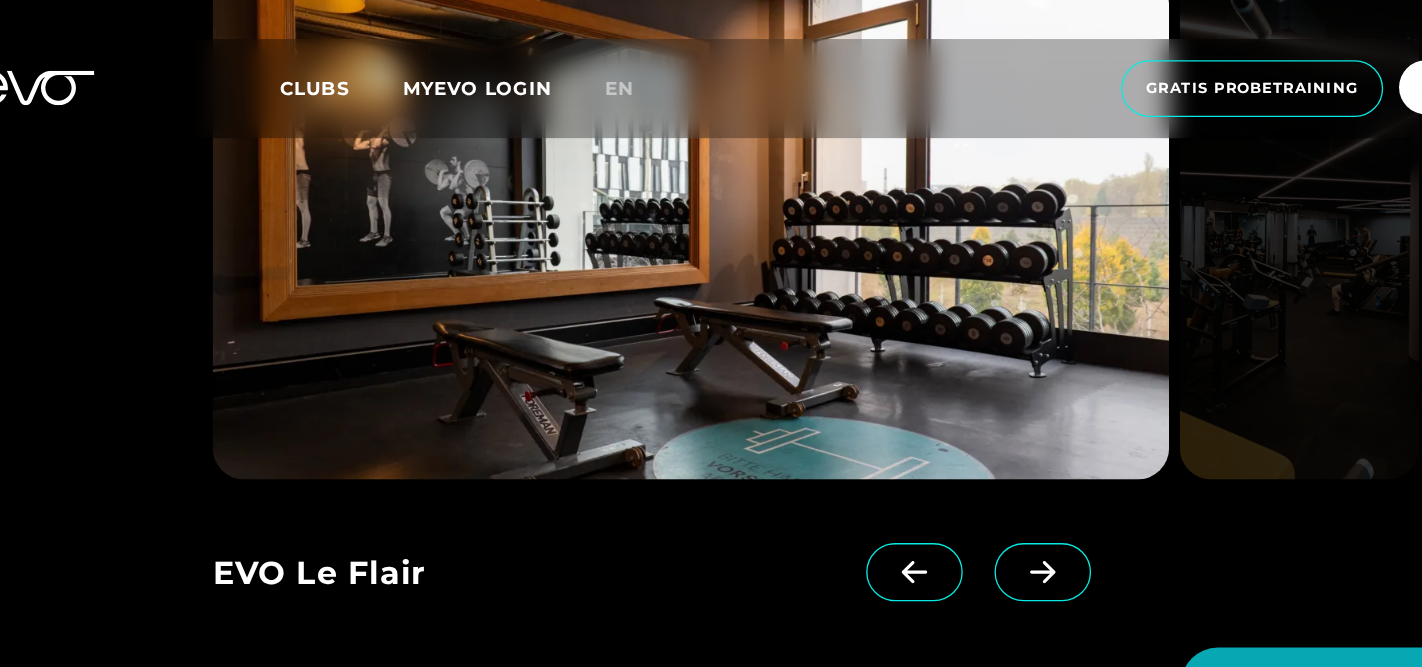 click 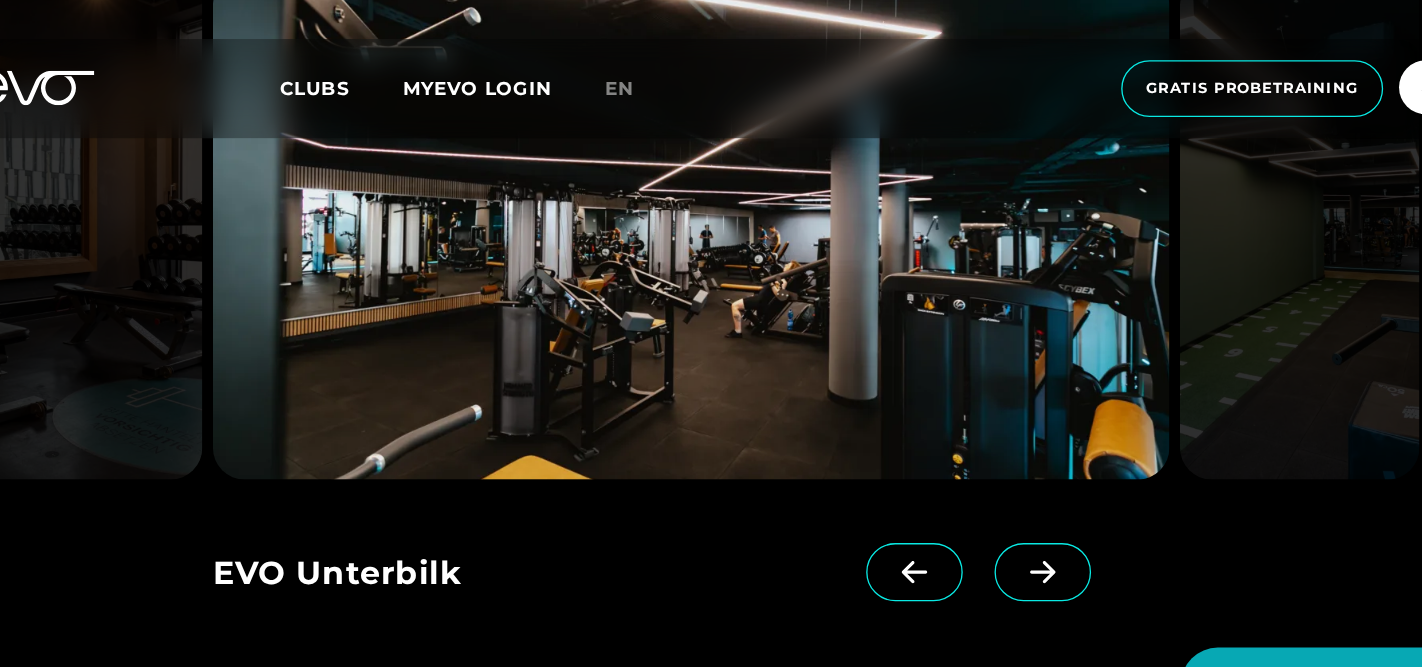 click 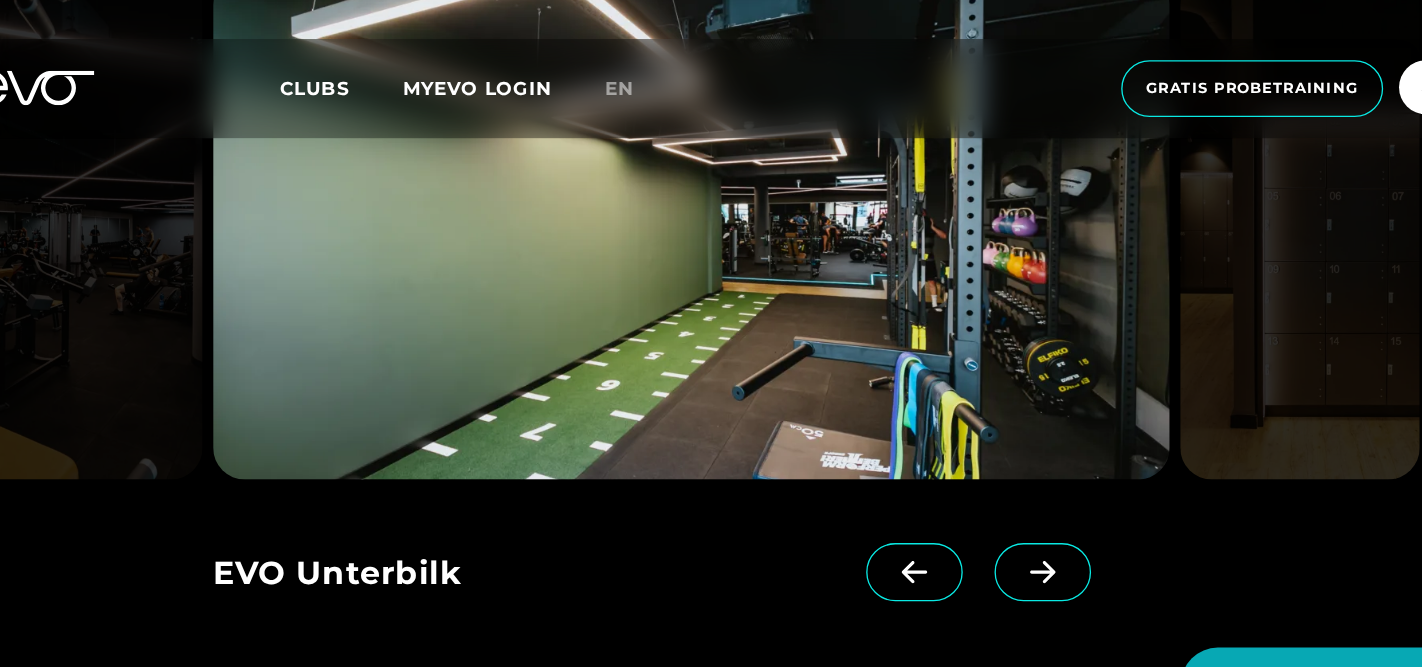 click 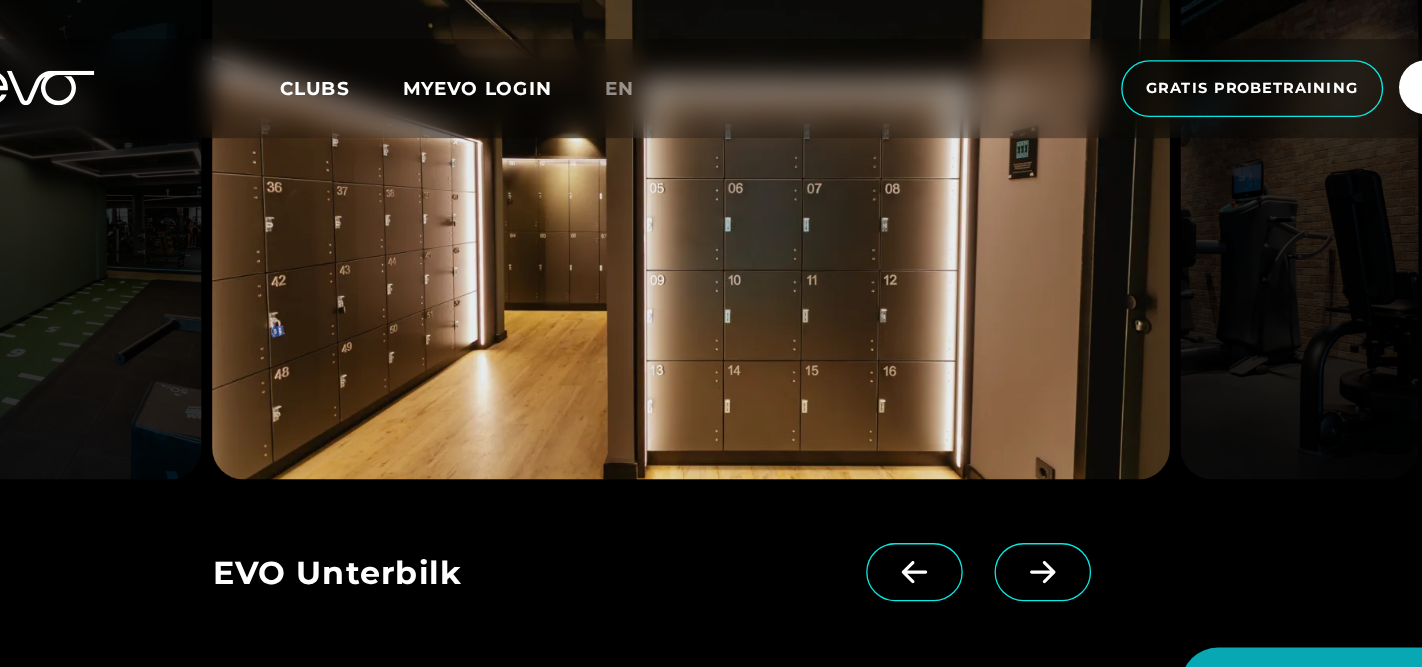 click 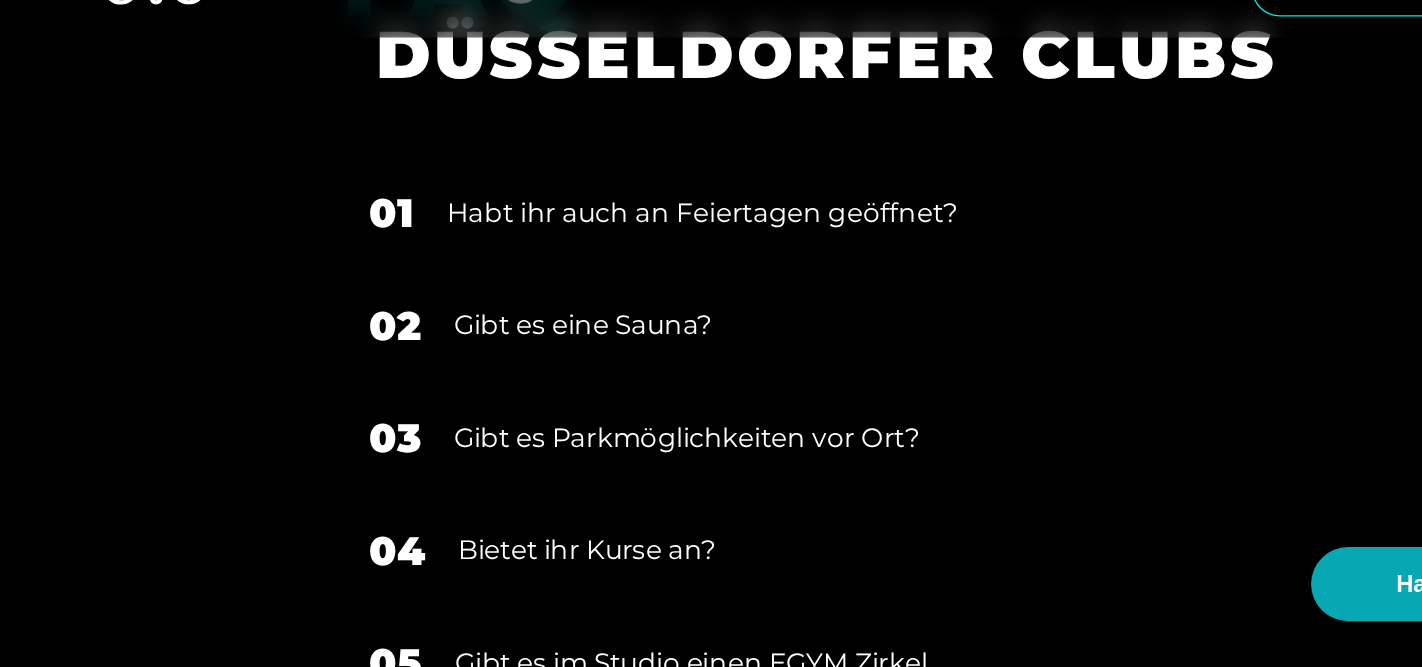 scroll, scrollTop: 5425, scrollLeft: 0, axis: vertical 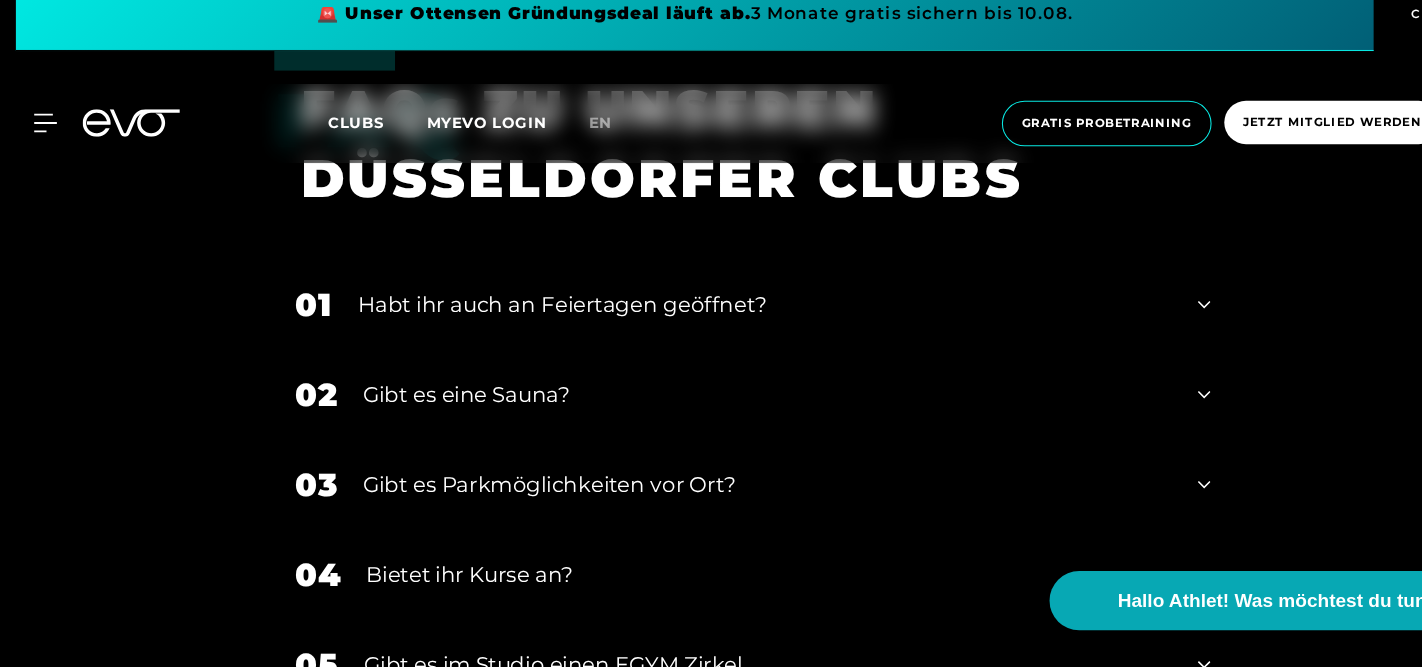 click 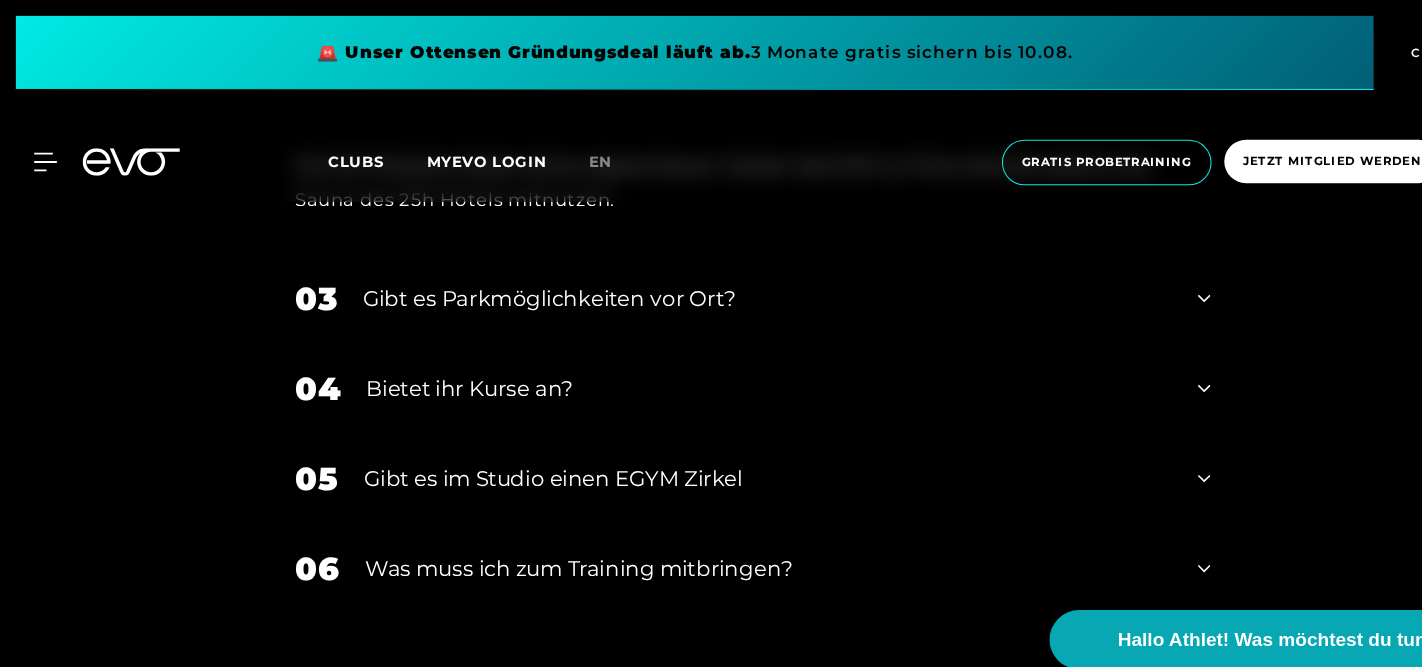 scroll, scrollTop: 5768, scrollLeft: 0, axis: vertical 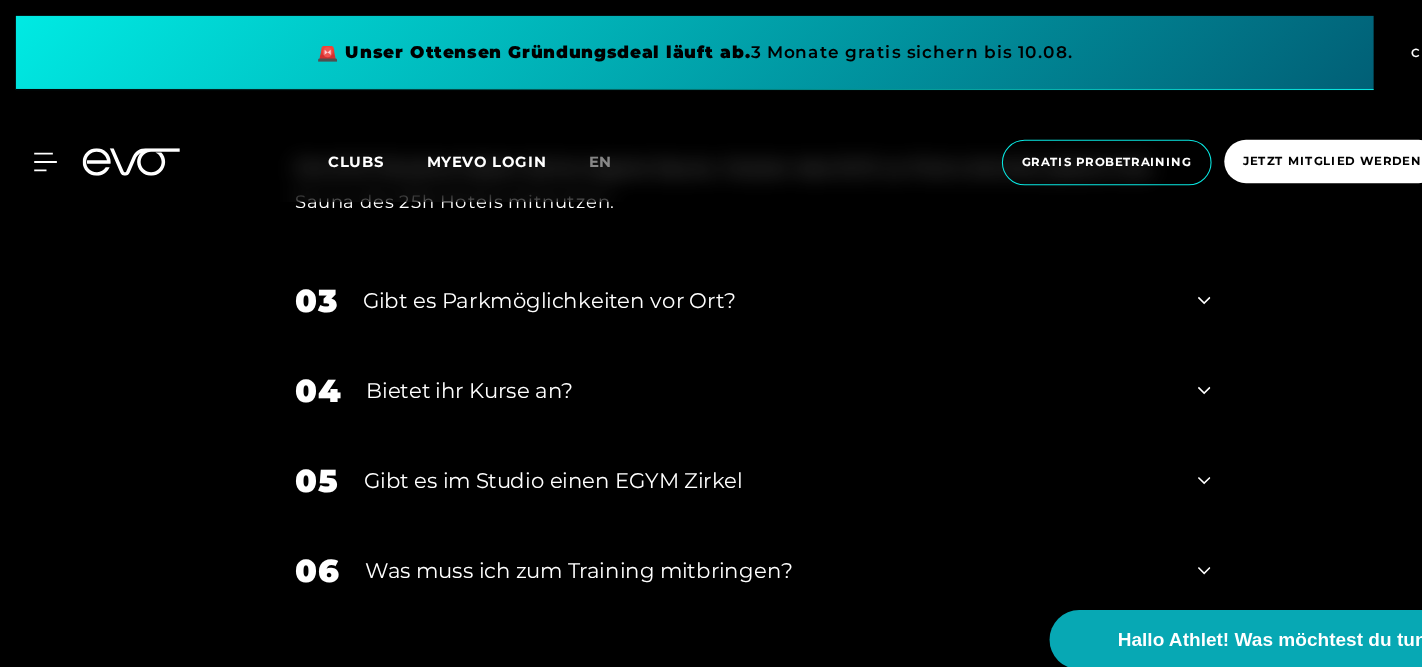 click 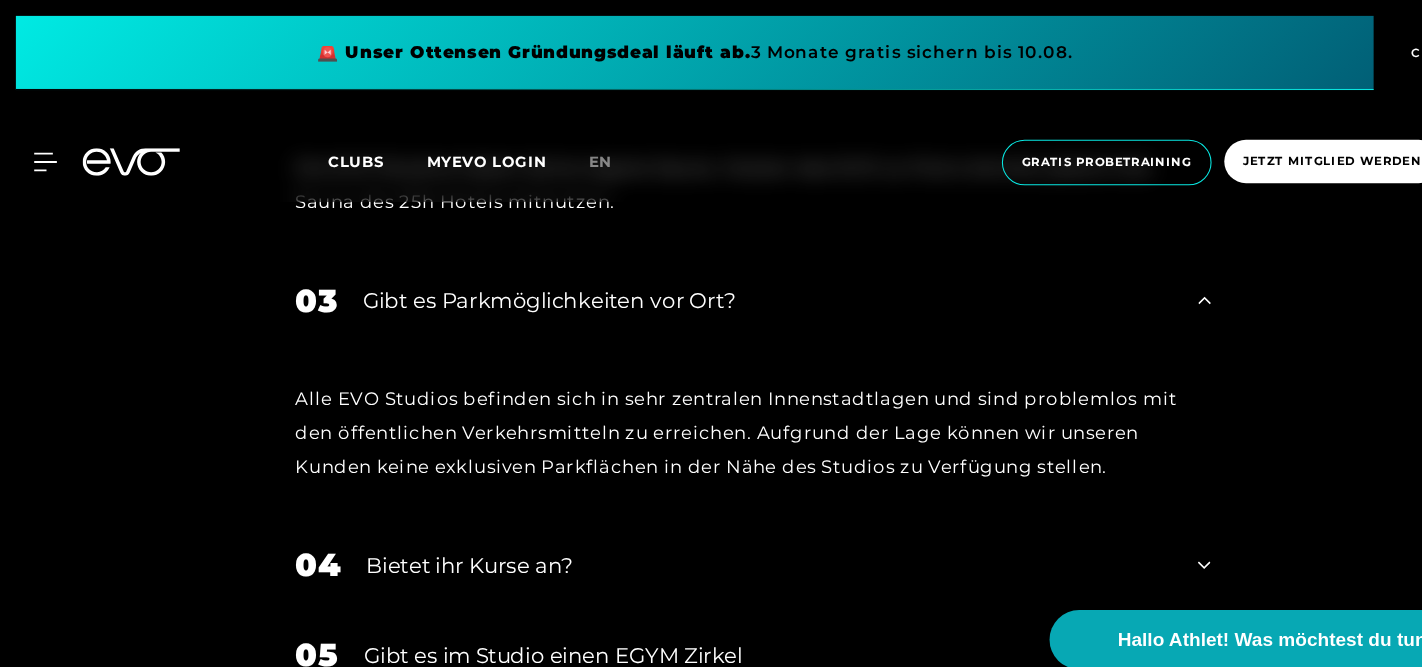 click 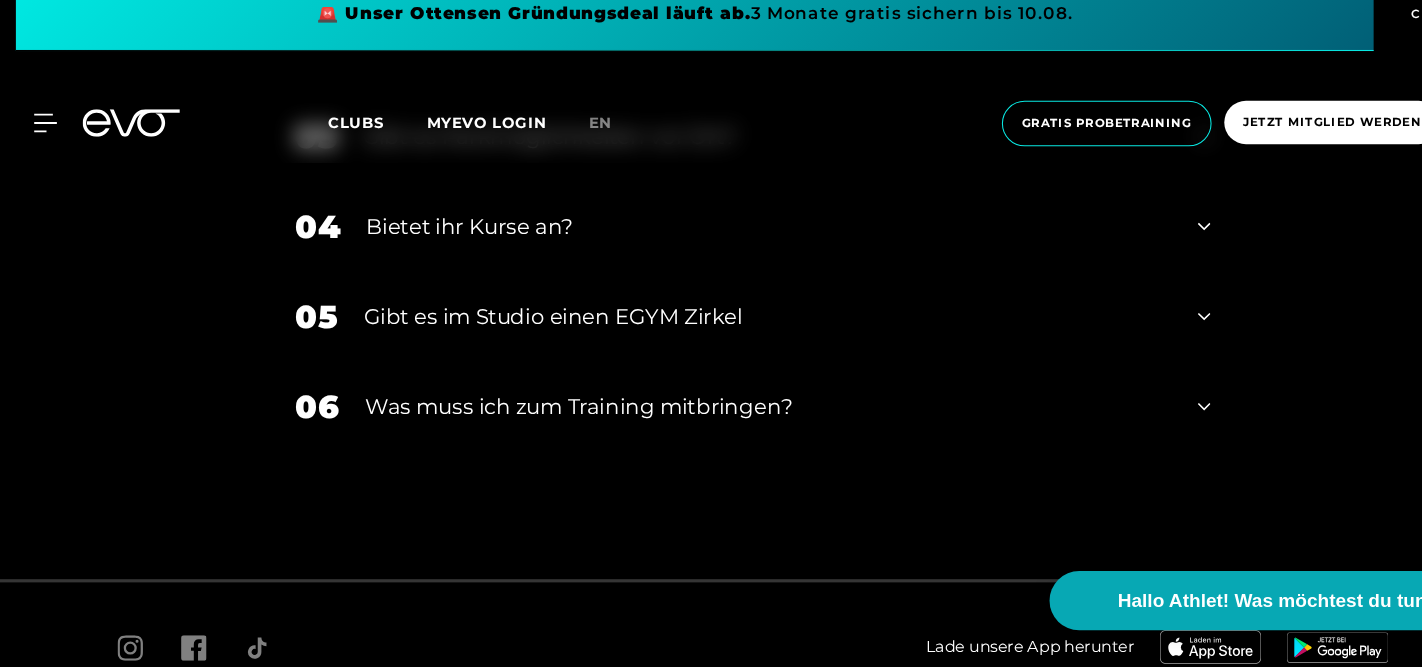 scroll, scrollTop: 6017, scrollLeft: 0, axis: vertical 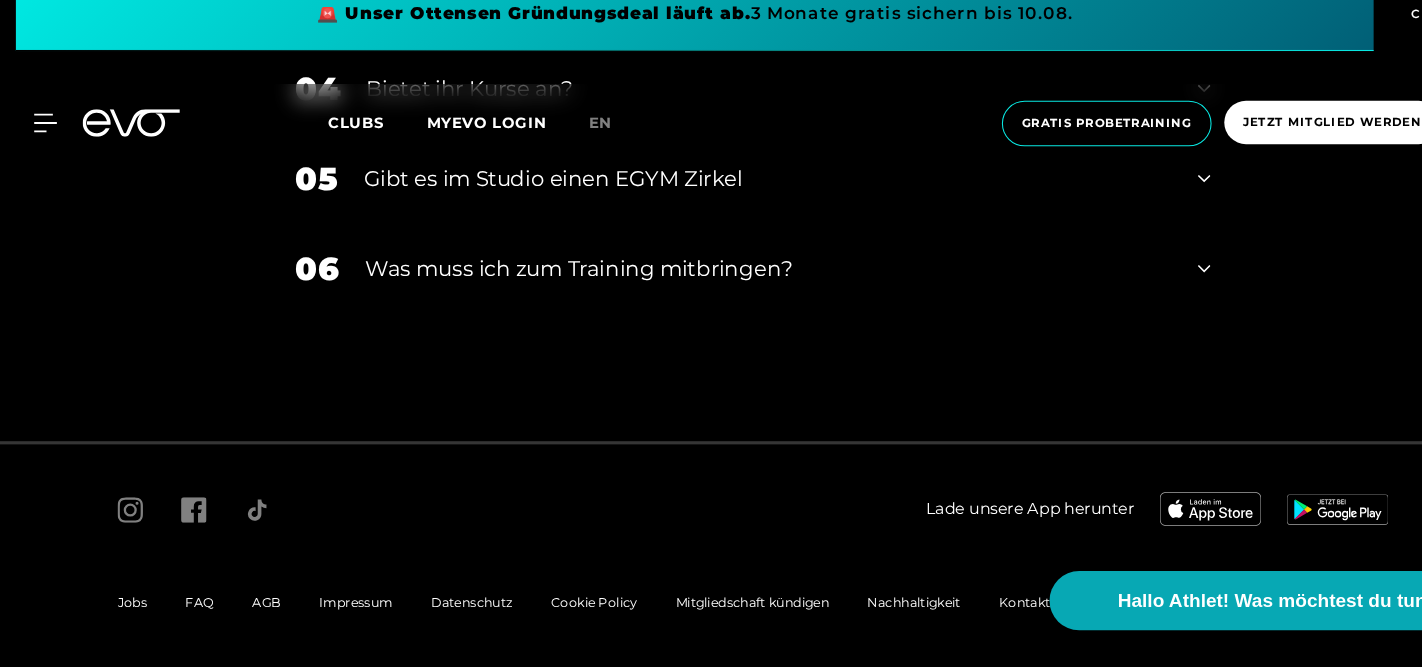 click on "Impressum" at bounding box center [336, 605] 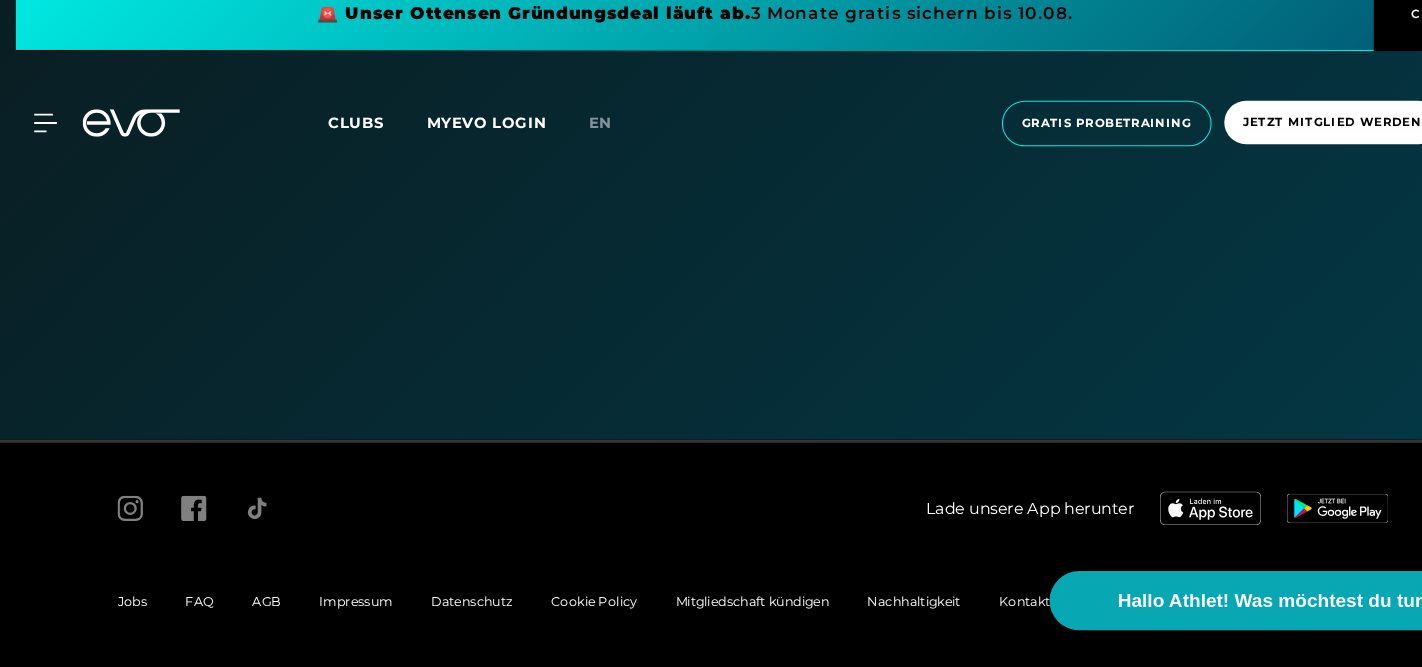 scroll, scrollTop: 0, scrollLeft: 0, axis: both 